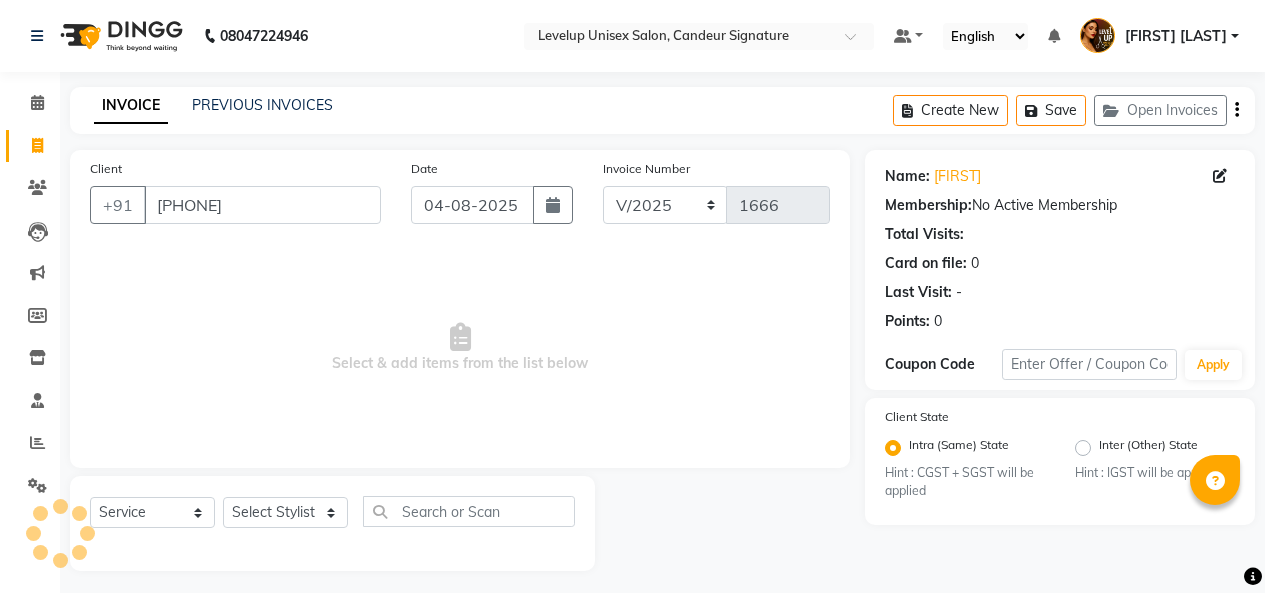 select on "7681" 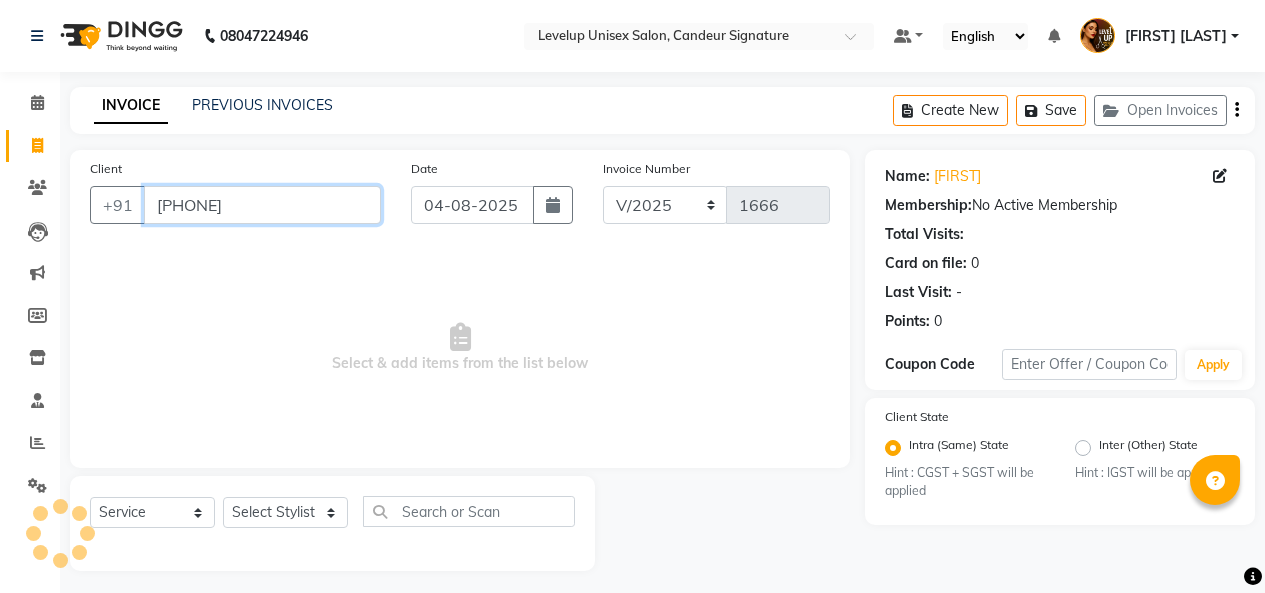 click on "[PHONE]" at bounding box center [262, 205] 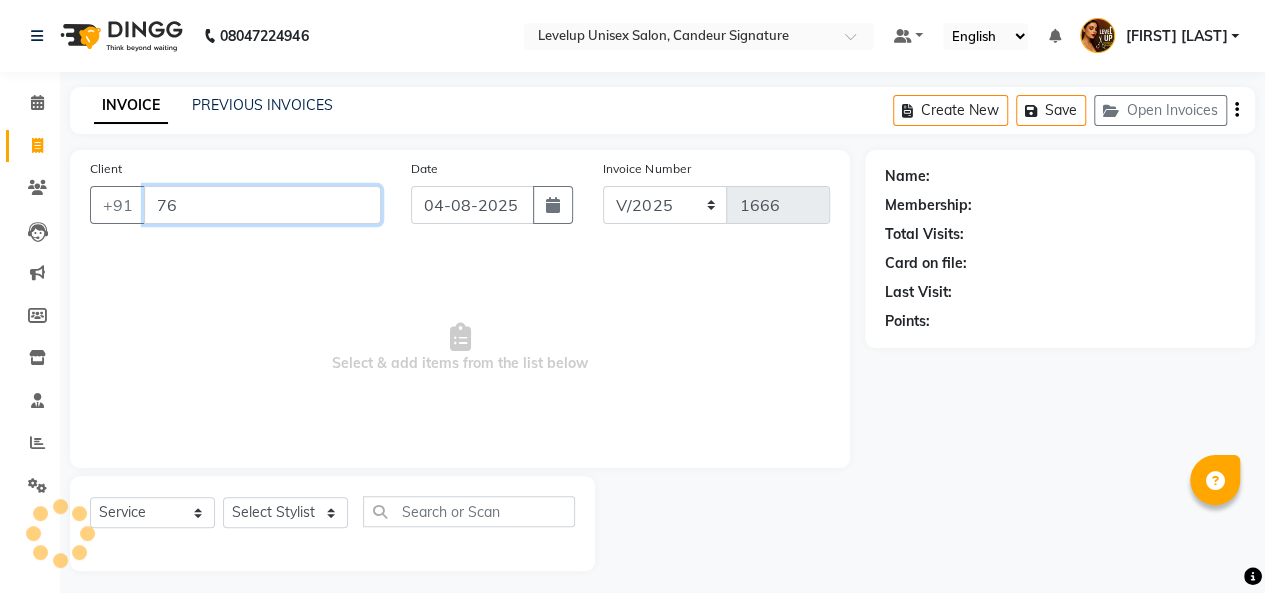 type on "7" 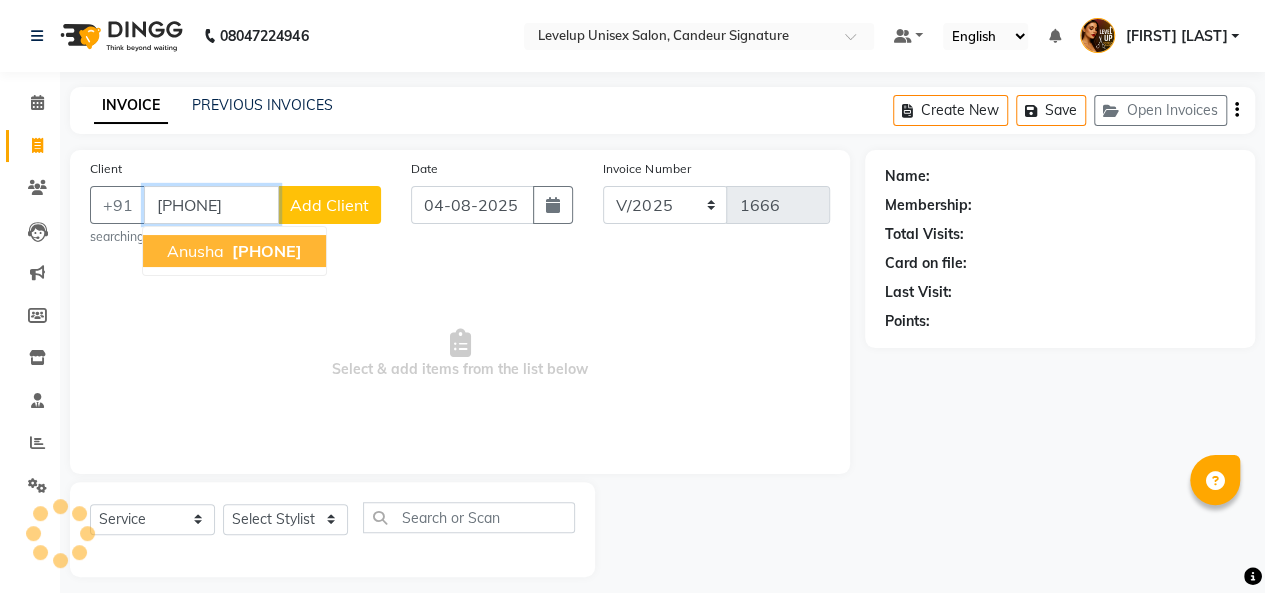 type on "[PHONE]" 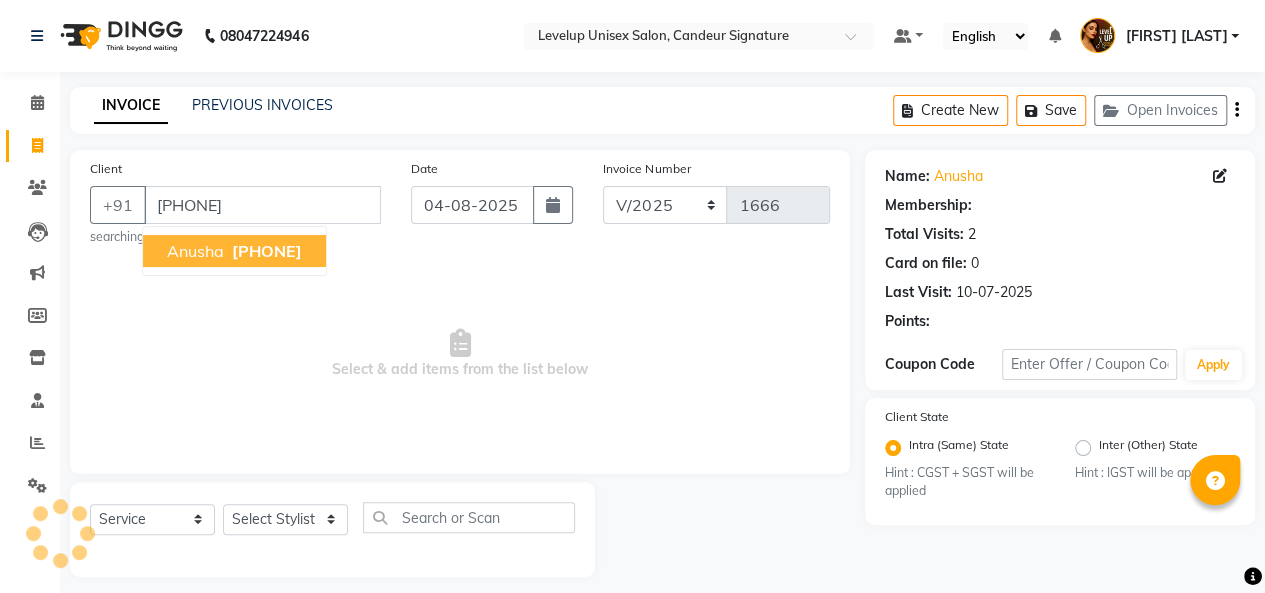 click on "[PHONE]" at bounding box center (267, 251) 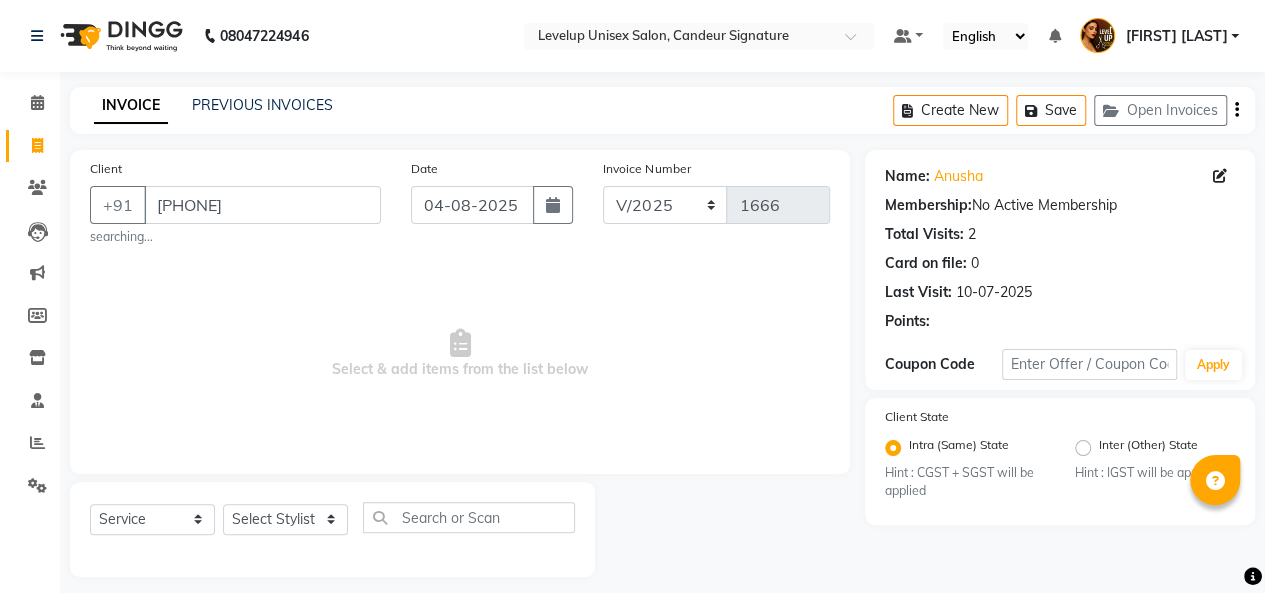 scroll, scrollTop: 13, scrollLeft: 0, axis: vertical 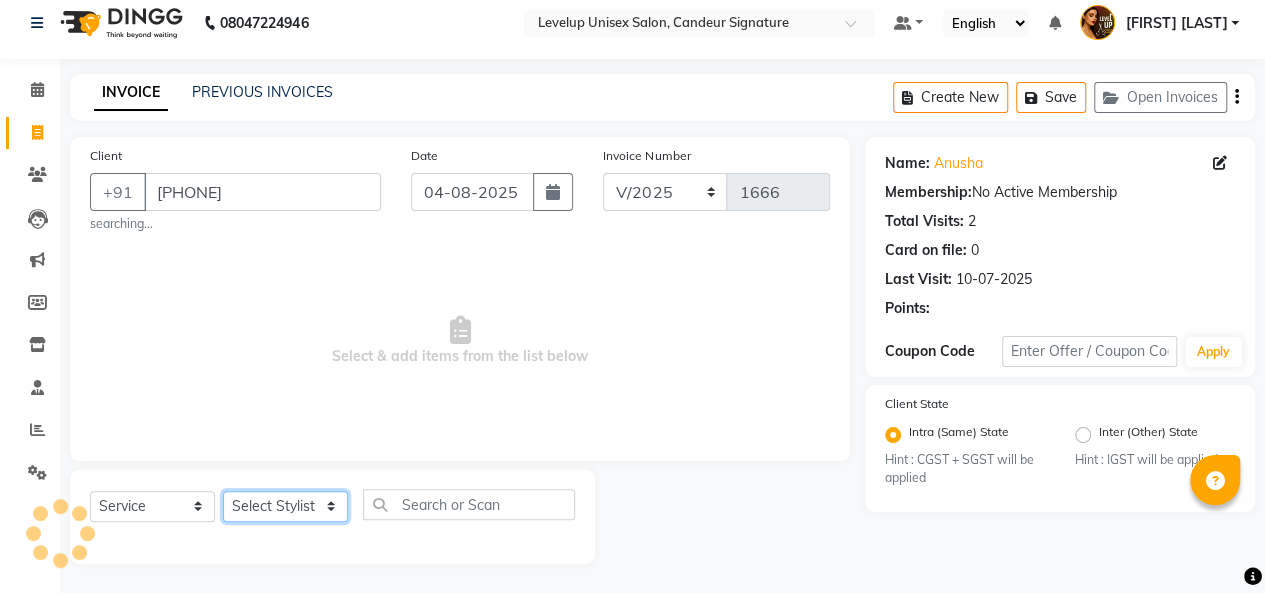 click on "Select Stylist Aadil  Anshu Arman  Furkan Ahmad  Muskan Nishu   Ritesh  Roshni  sameer malik Sanjana    Shadab Sneha Vikash" 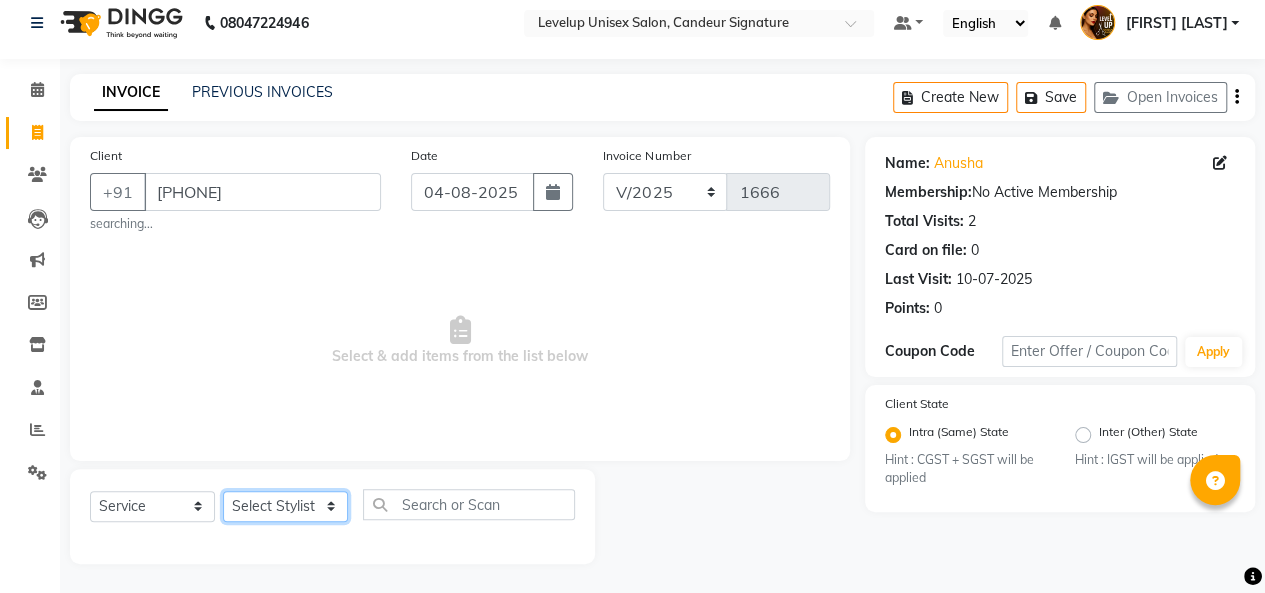 select on "84416" 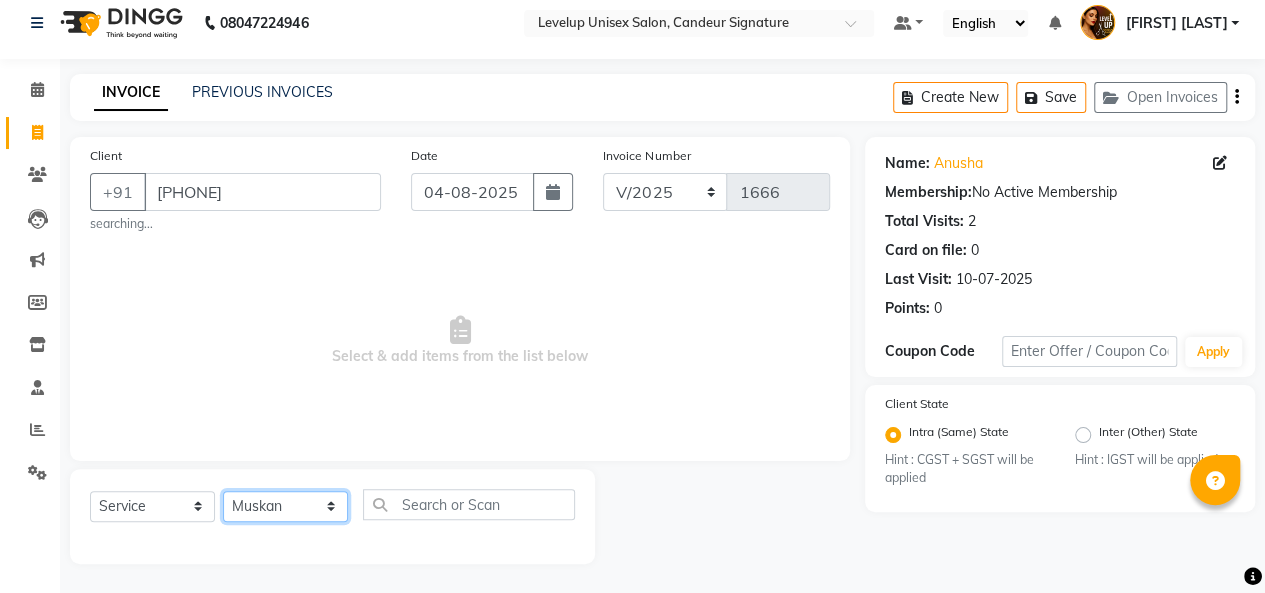 click on "Select Stylist Aadil  Anshu Arman  Furkan Ahmad  Muskan Nishu   Ritesh  Roshni  sameer malik Sanjana    Shadab Sneha Vikash" 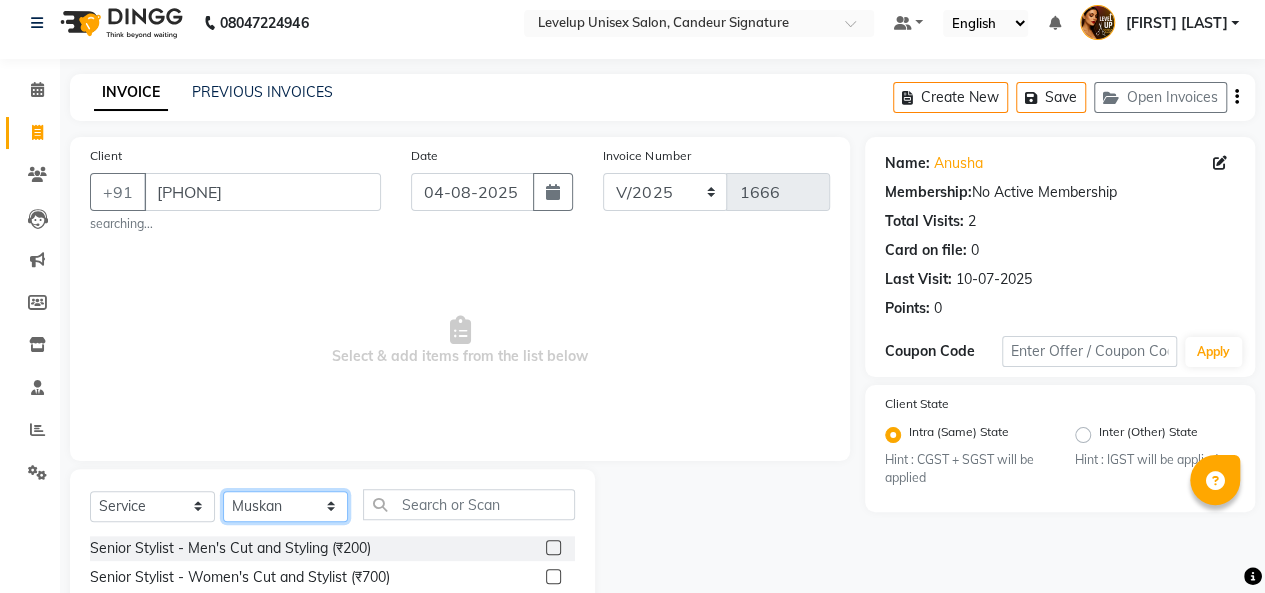 scroll, scrollTop: 213, scrollLeft: 0, axis: vertical 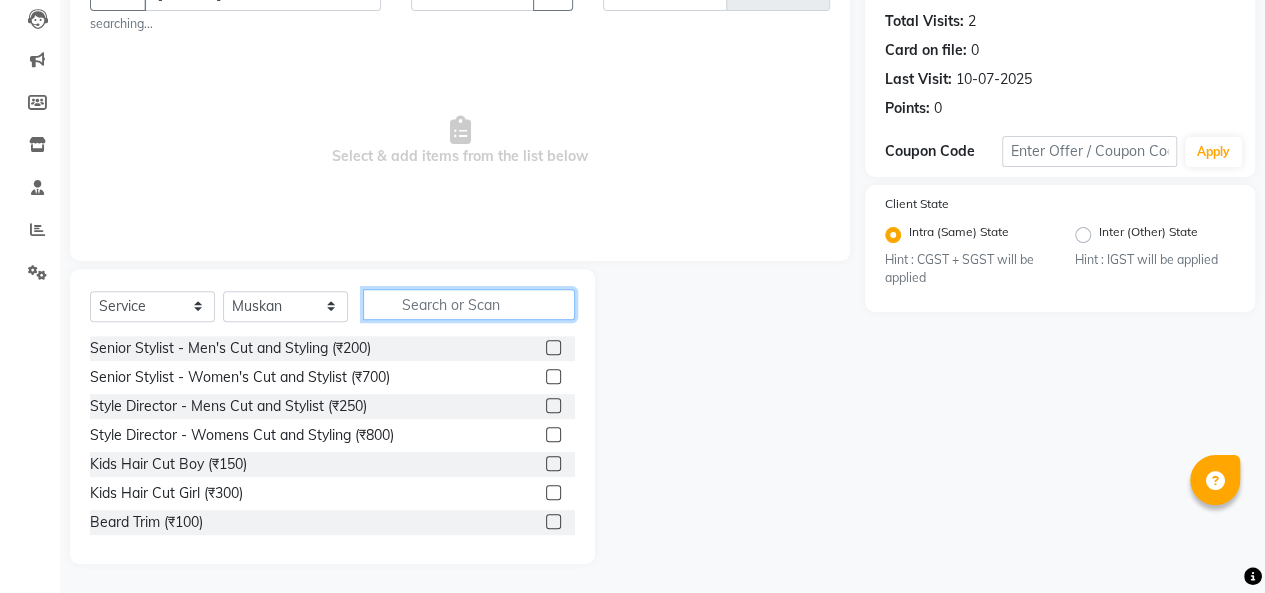 click 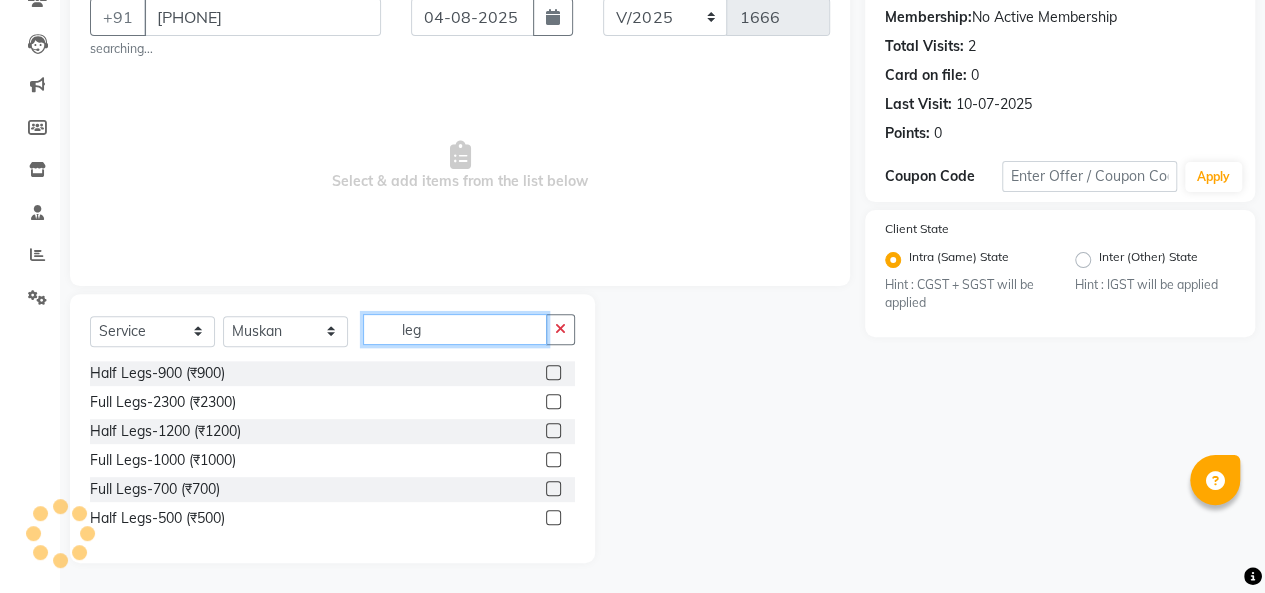 scroll, scrollTop: 187, scrollLeft: 0, axis: vertical 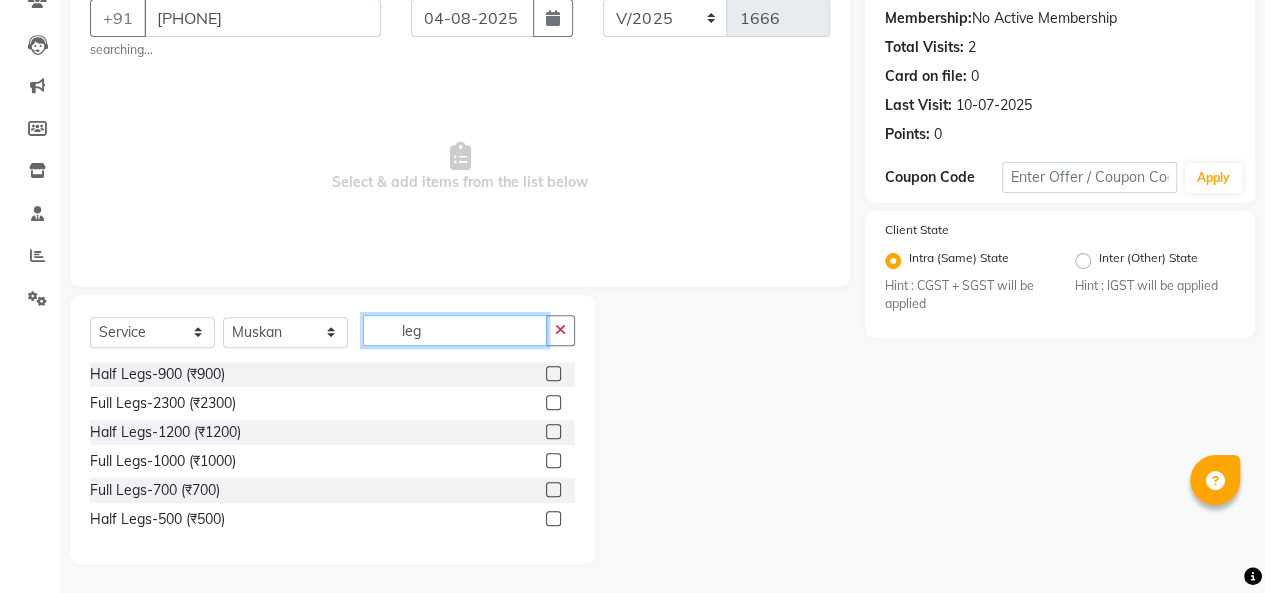 type on "leg" 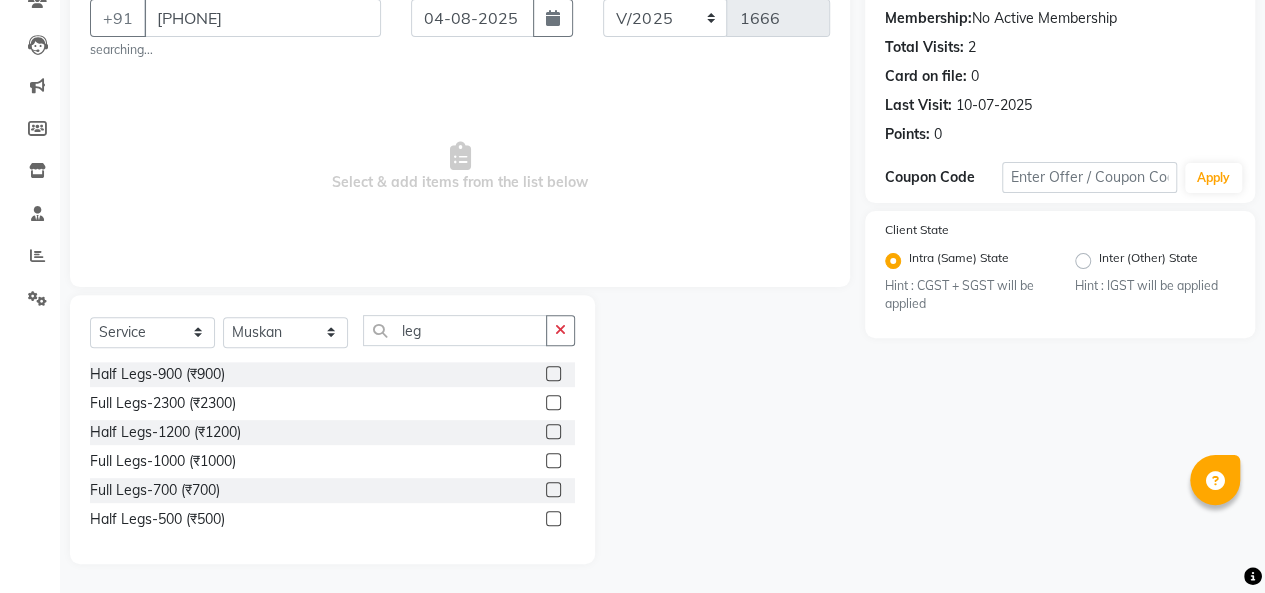 click 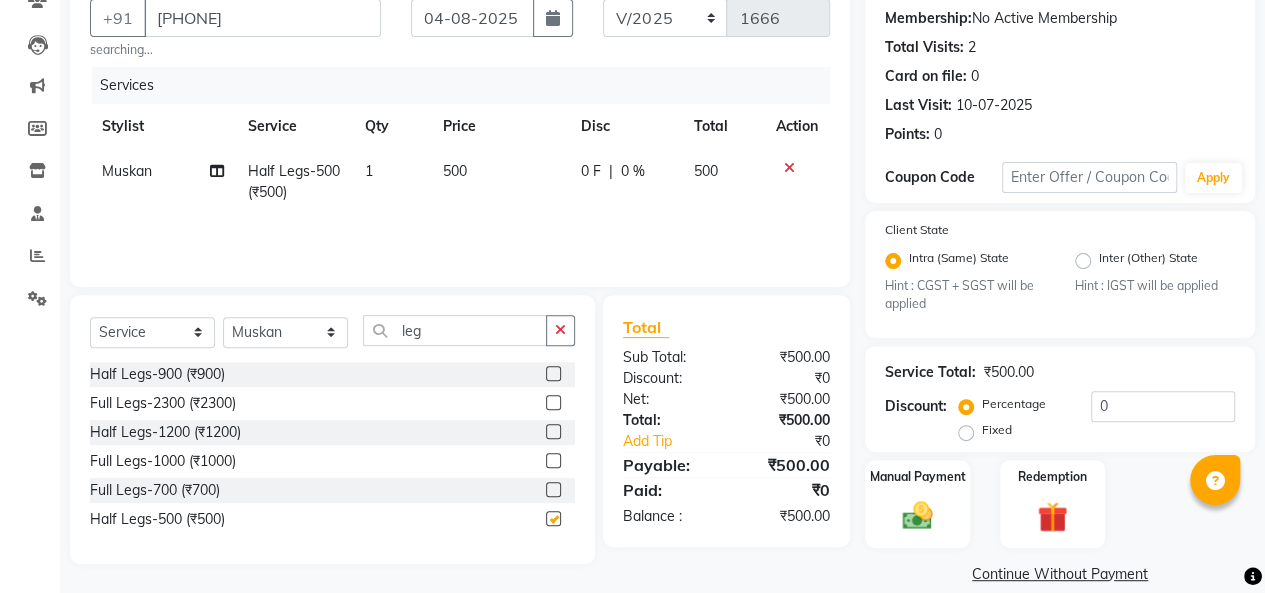 checkbox on "false" 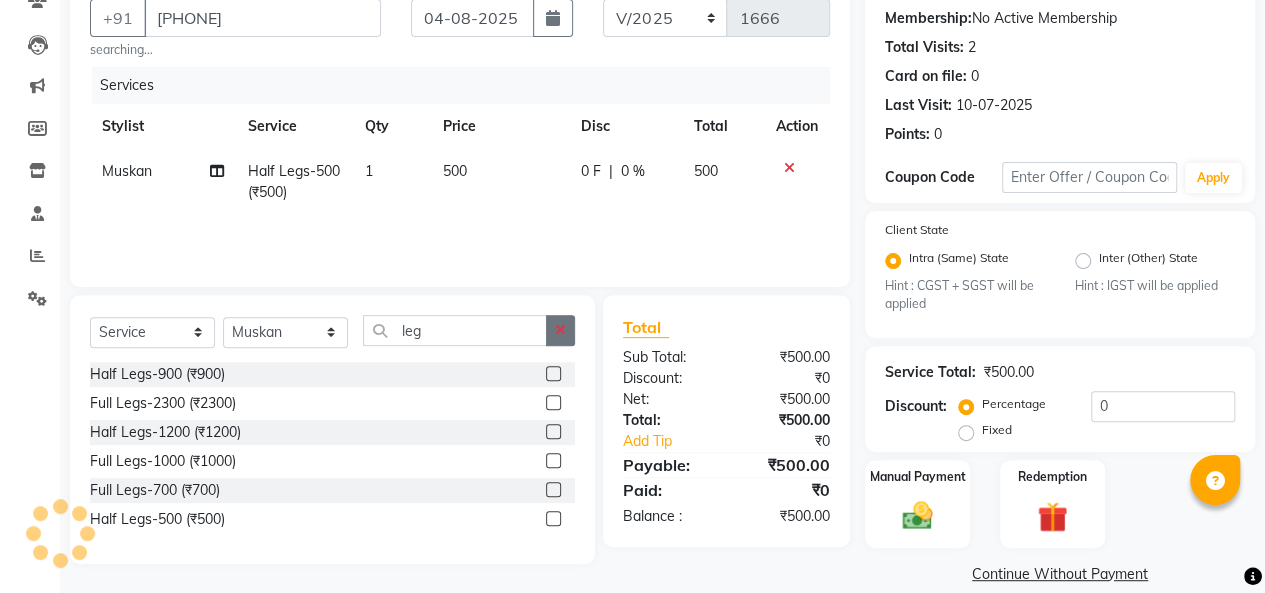click 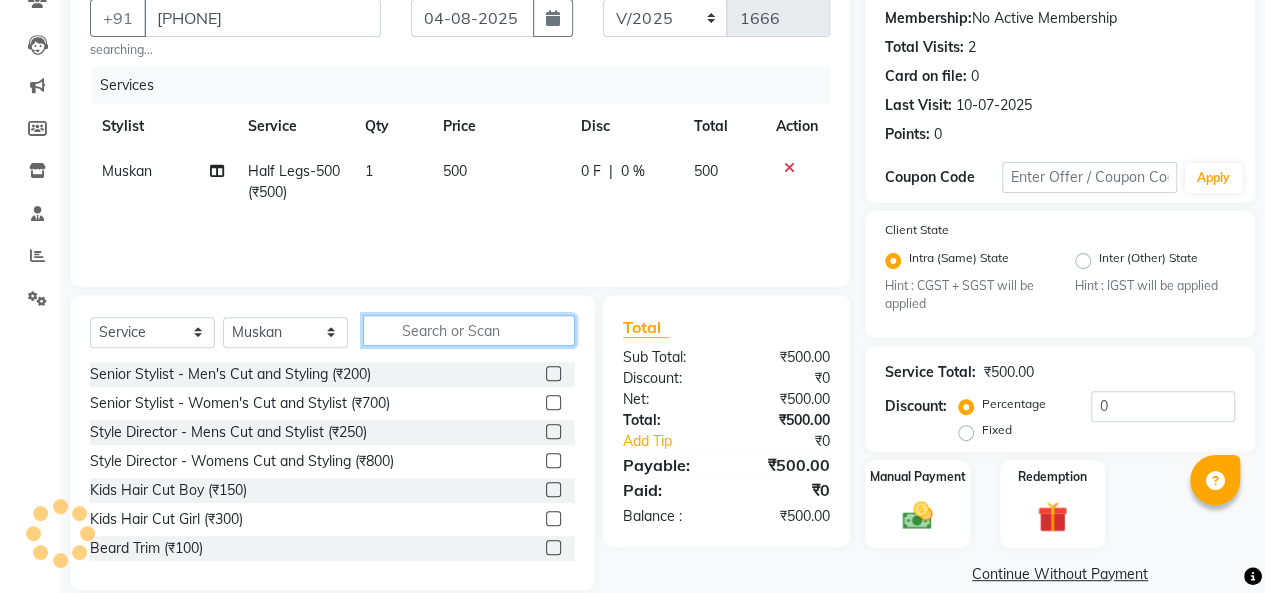click 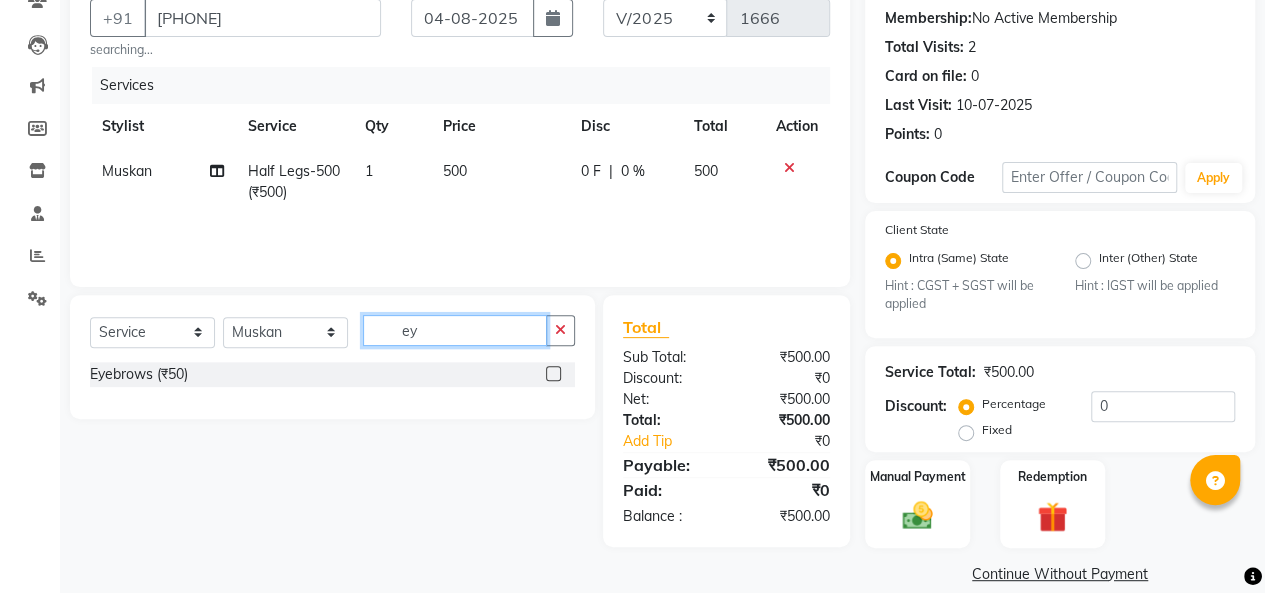 type on "ey" 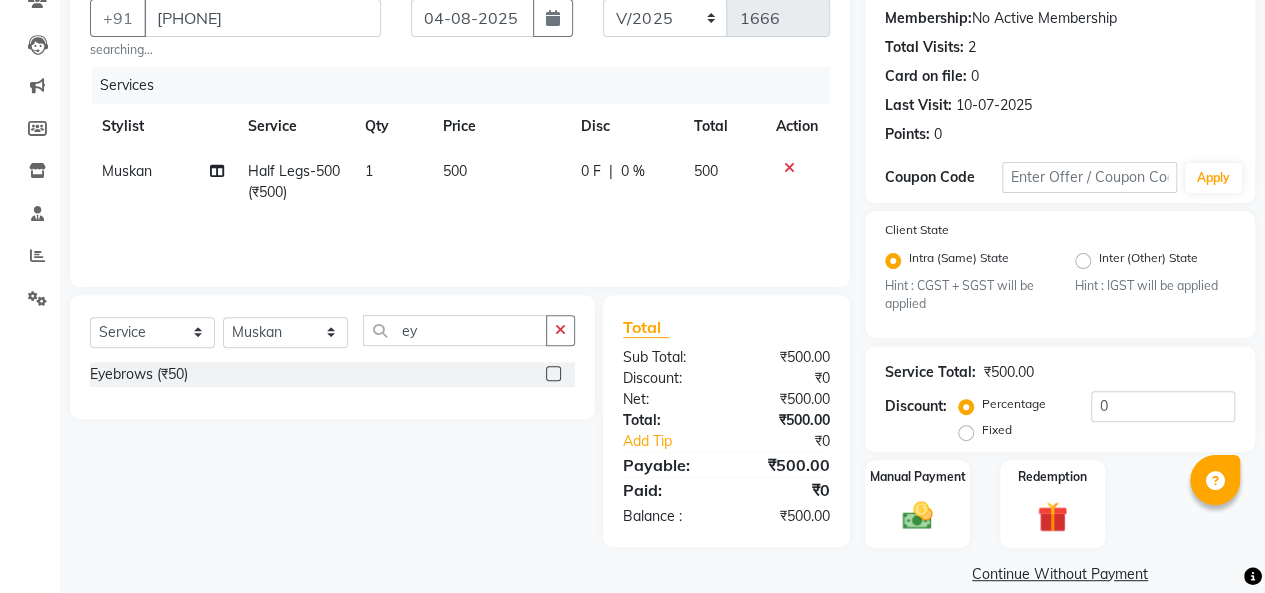 click 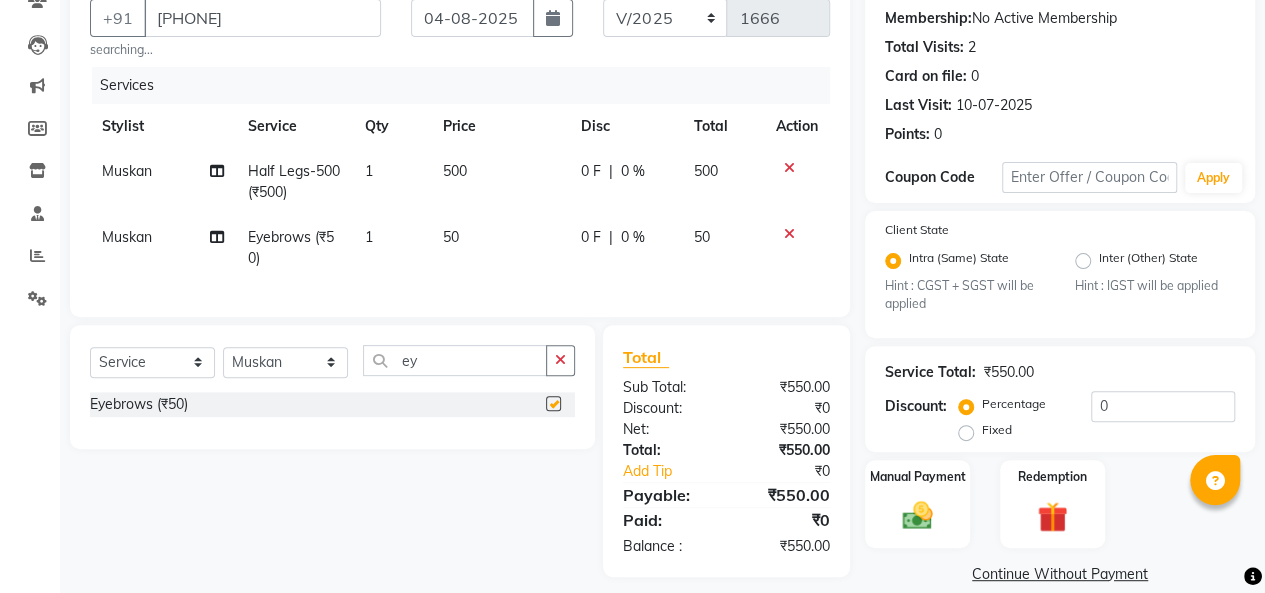 checkbox on "false" 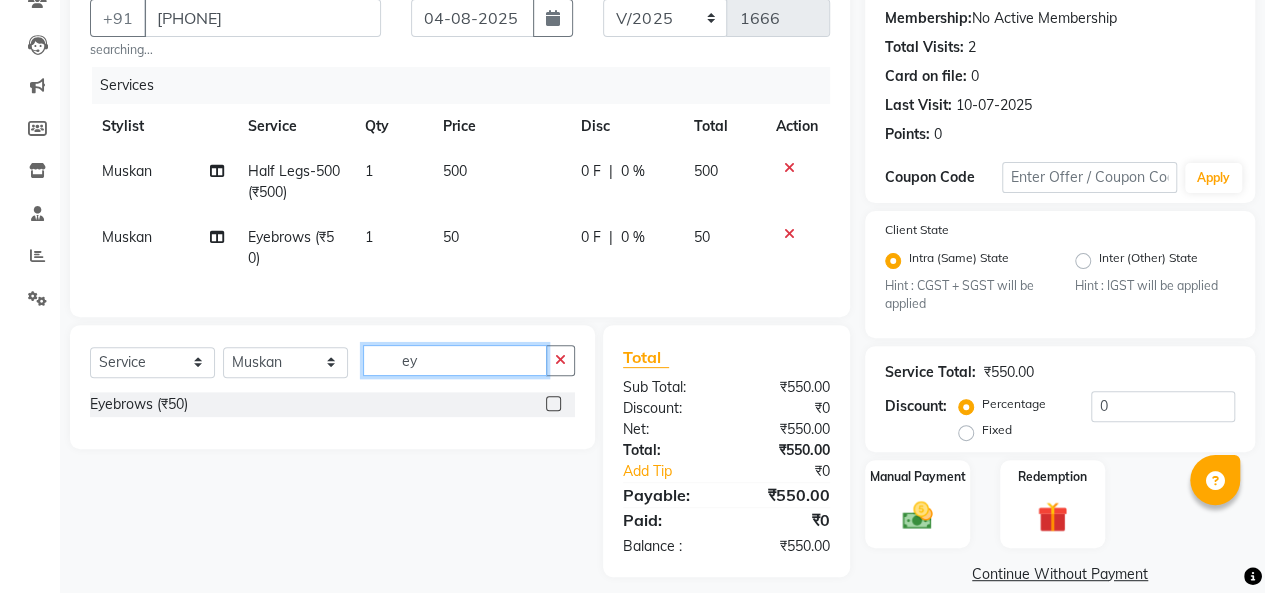 click on "ey" 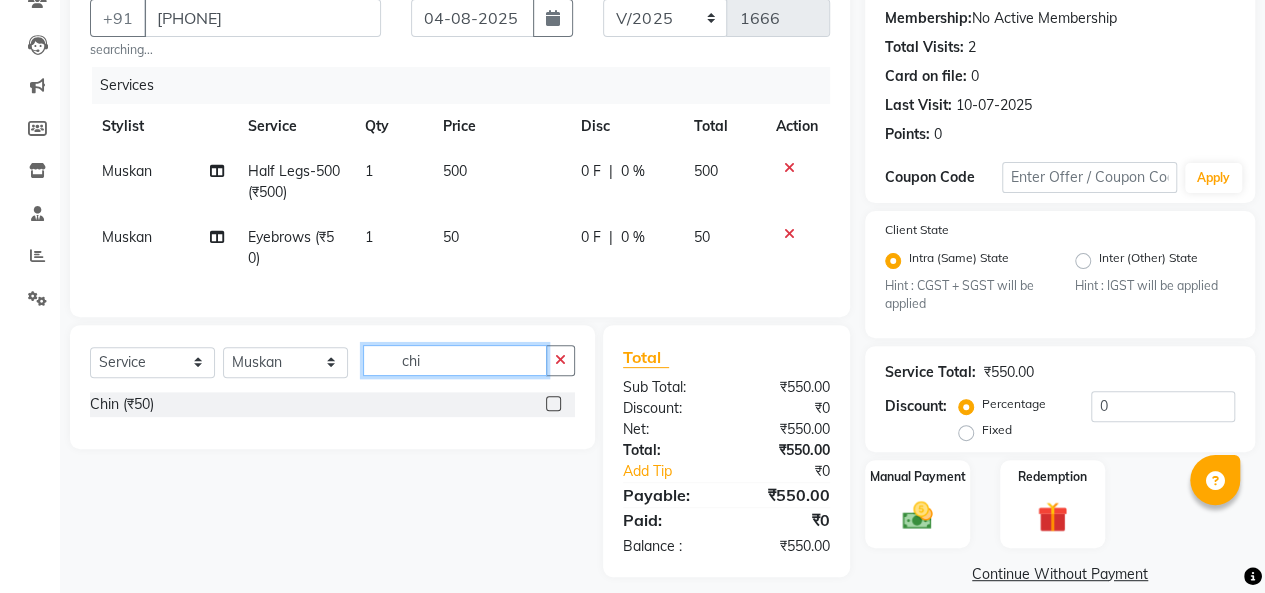 type on "chi" 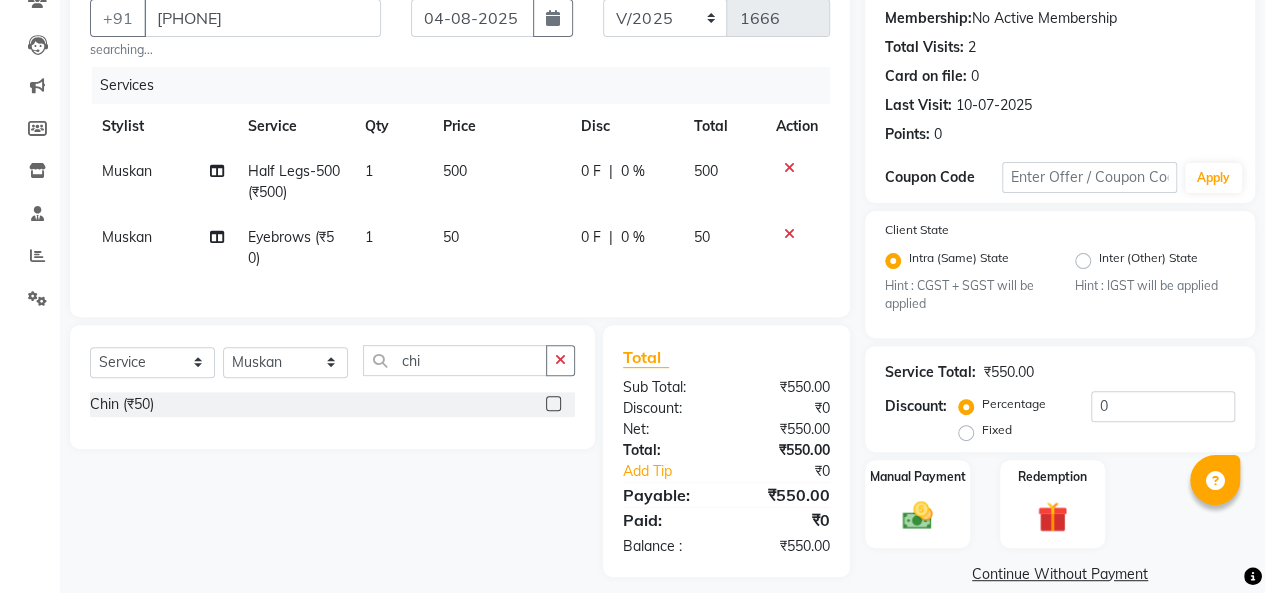 click 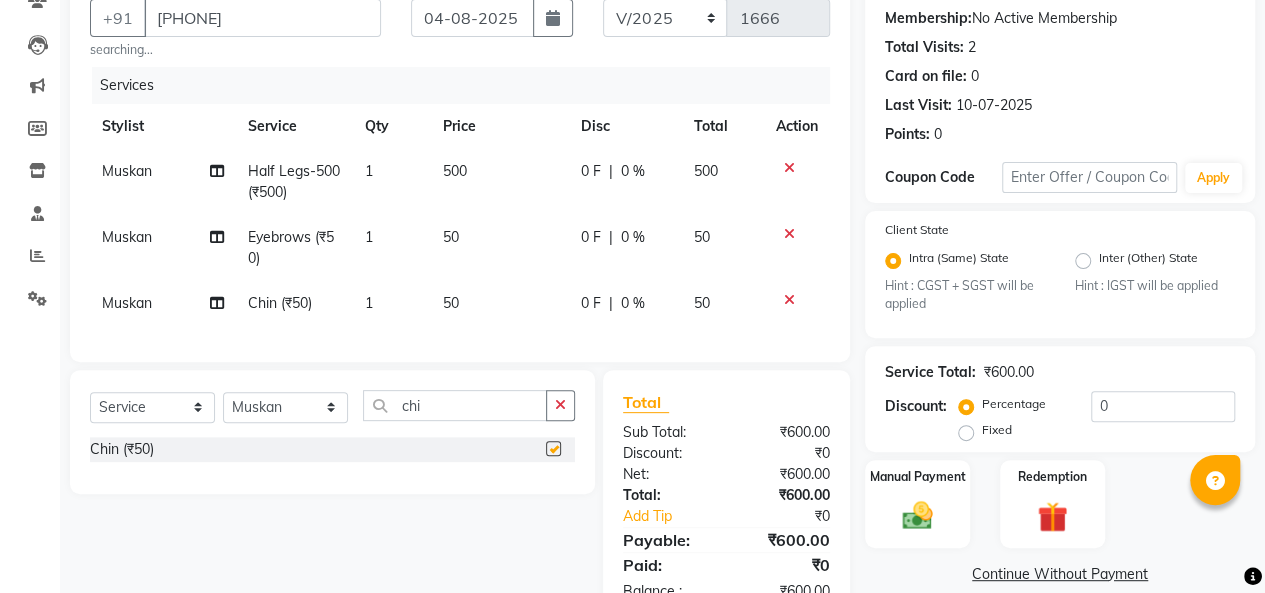 checkbox on "false" 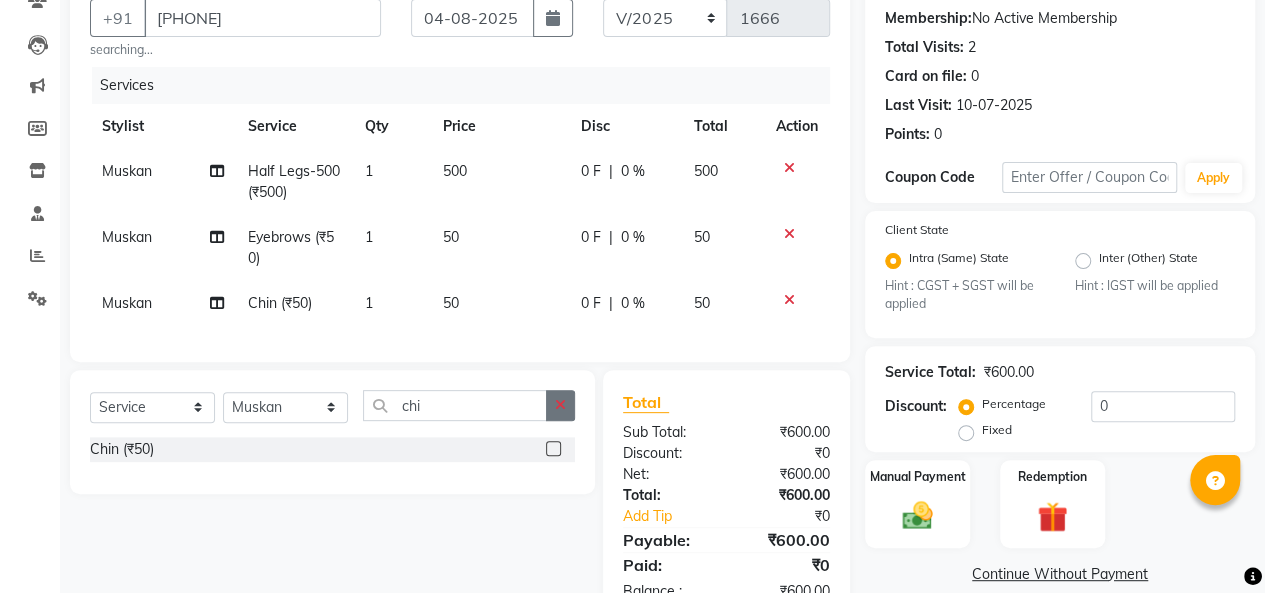 click 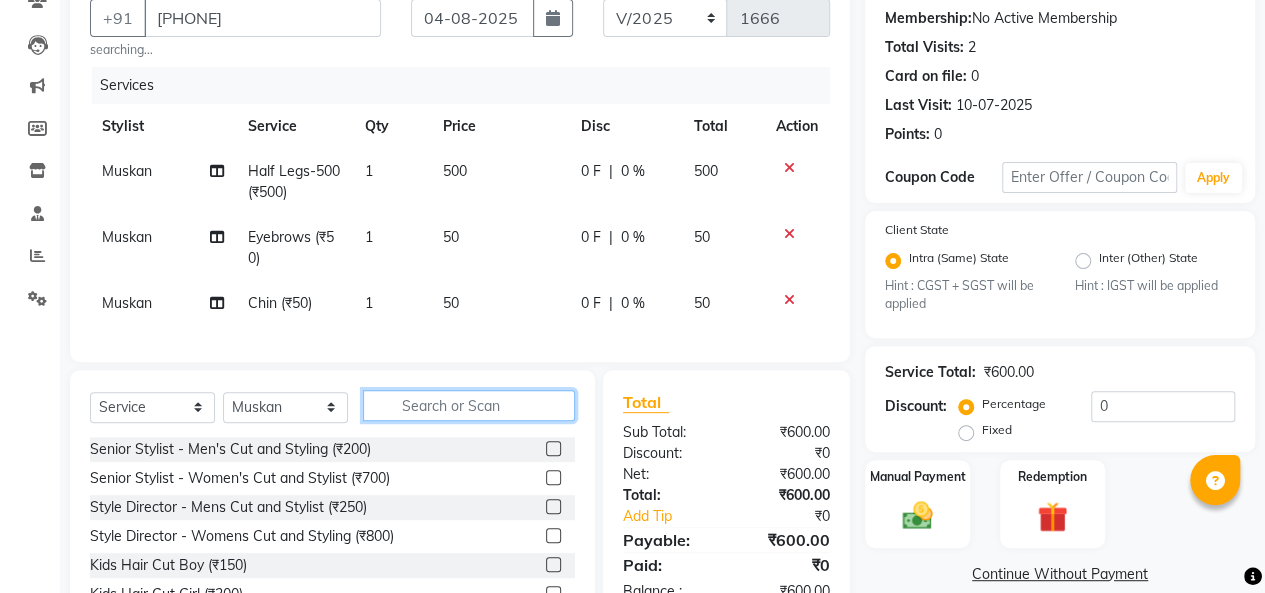 click 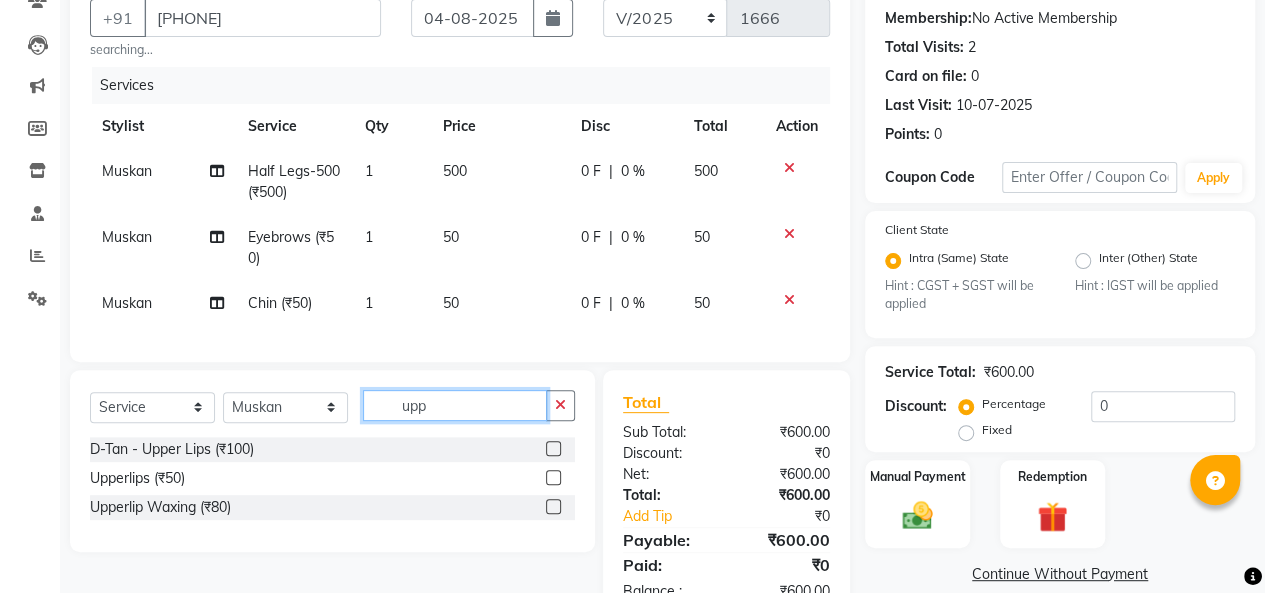 type on "upp" 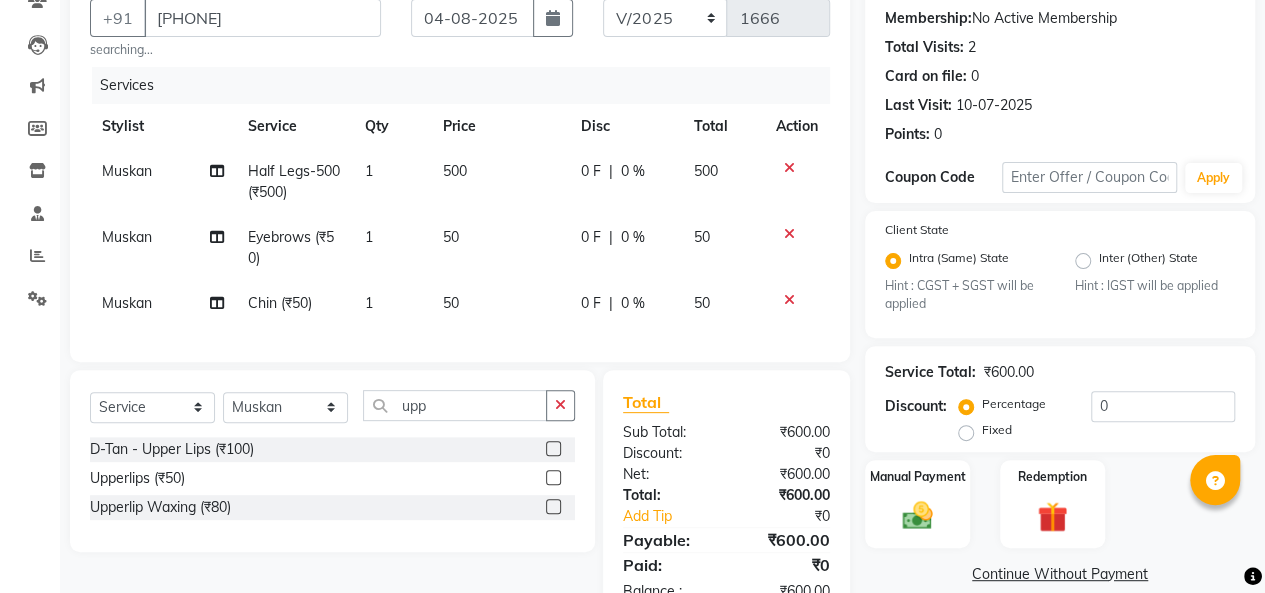 click 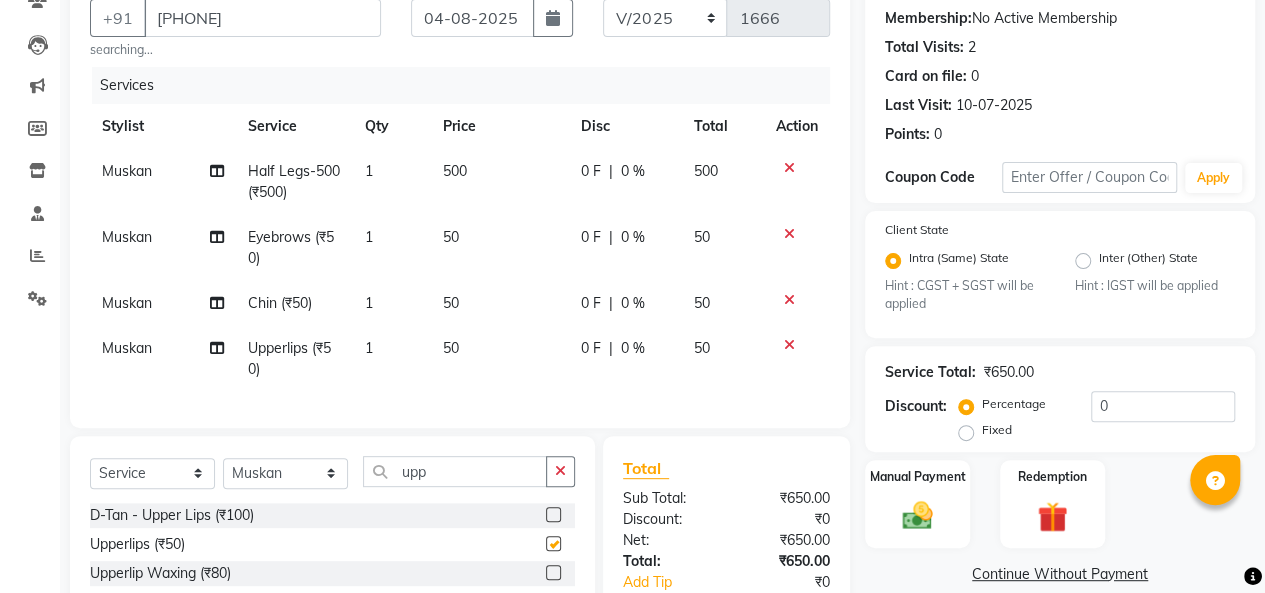 checkbox on "false" 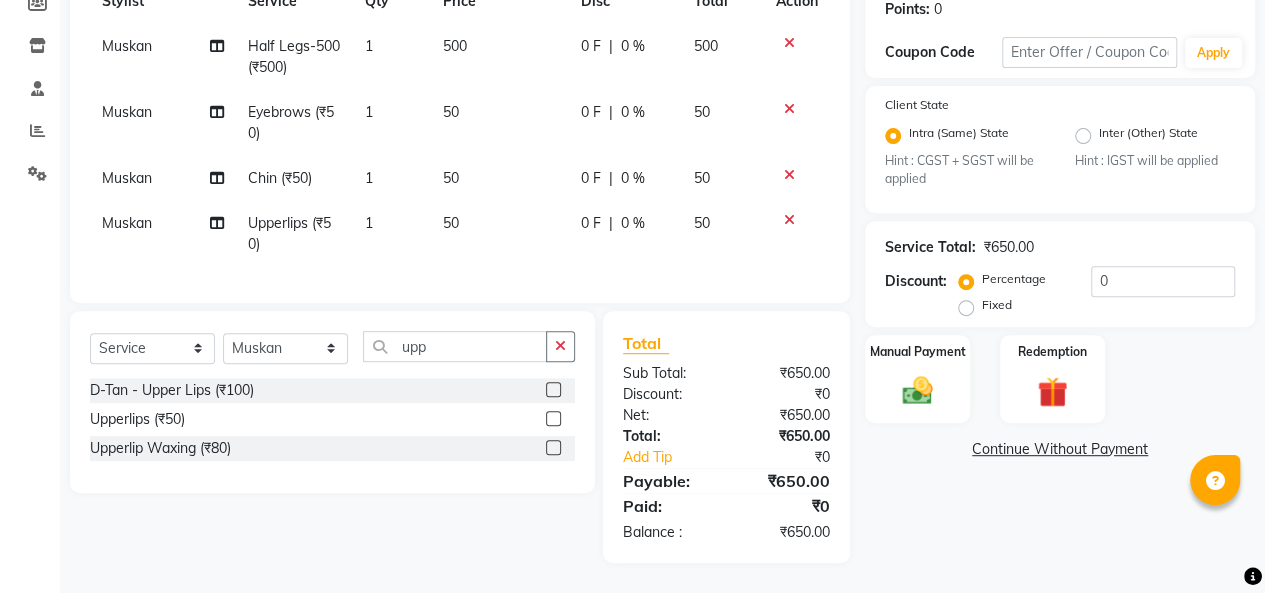 scroll, scrollTop: 326, scrollLeft: 0, axis: vertical 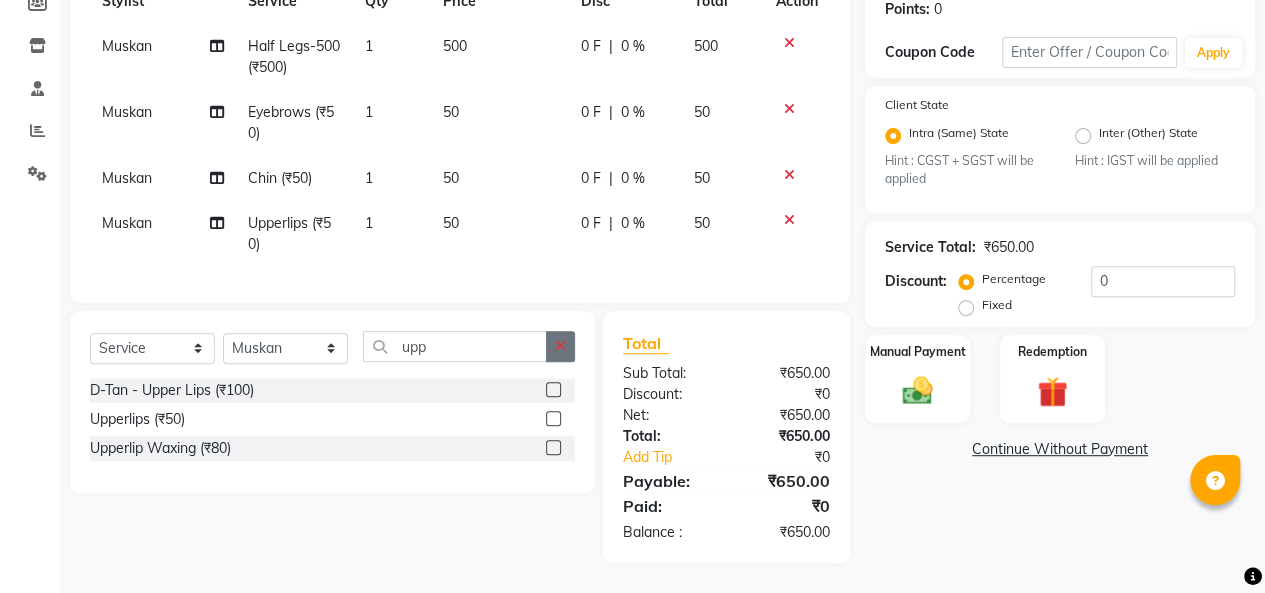 click 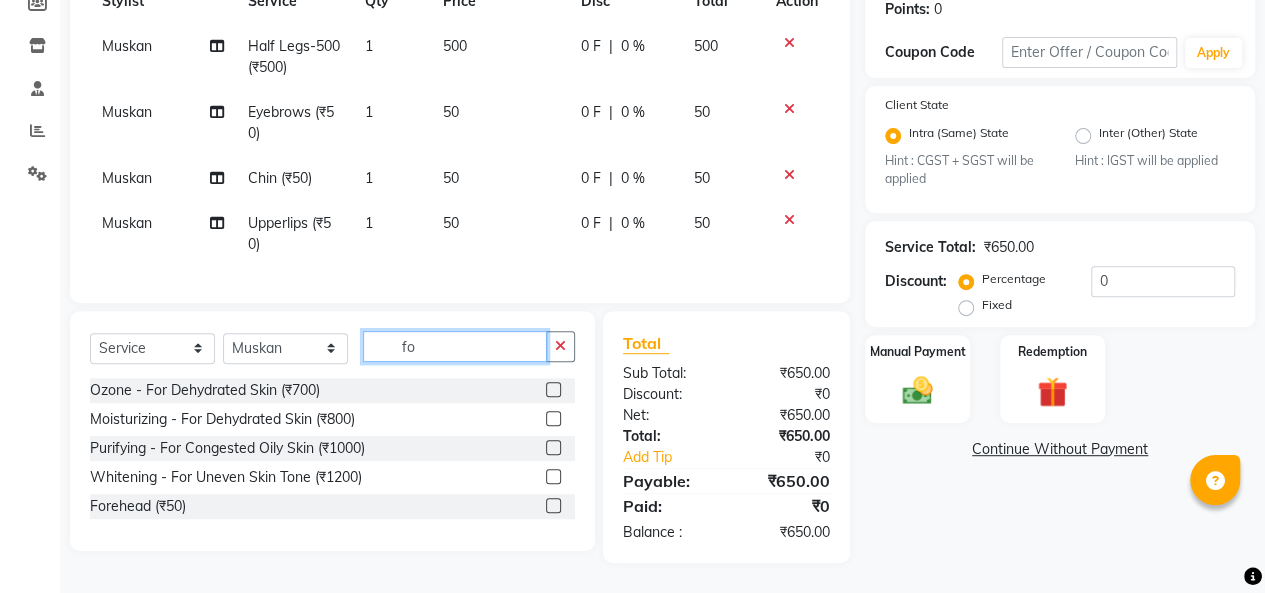 type on "f" 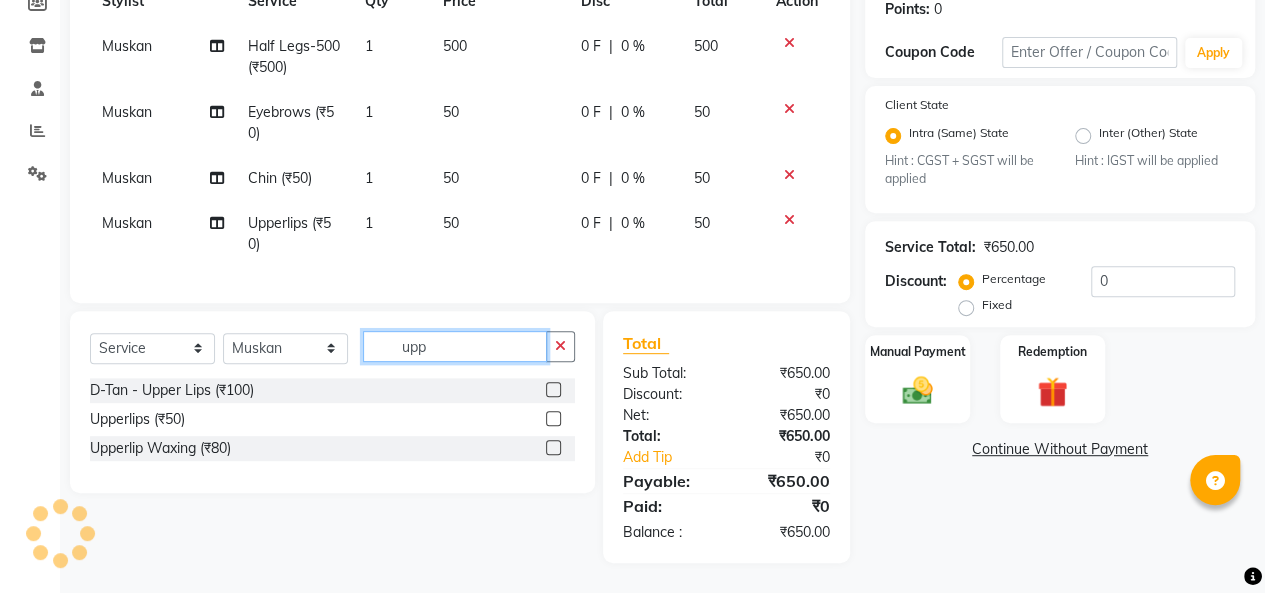 type on "upp" 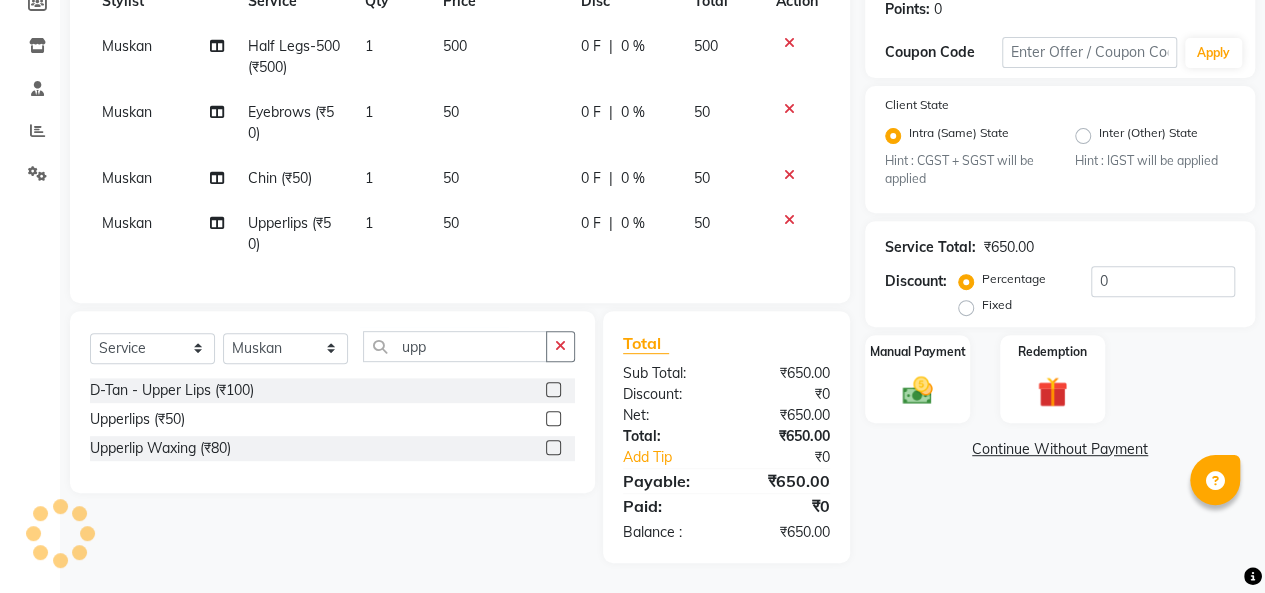 click 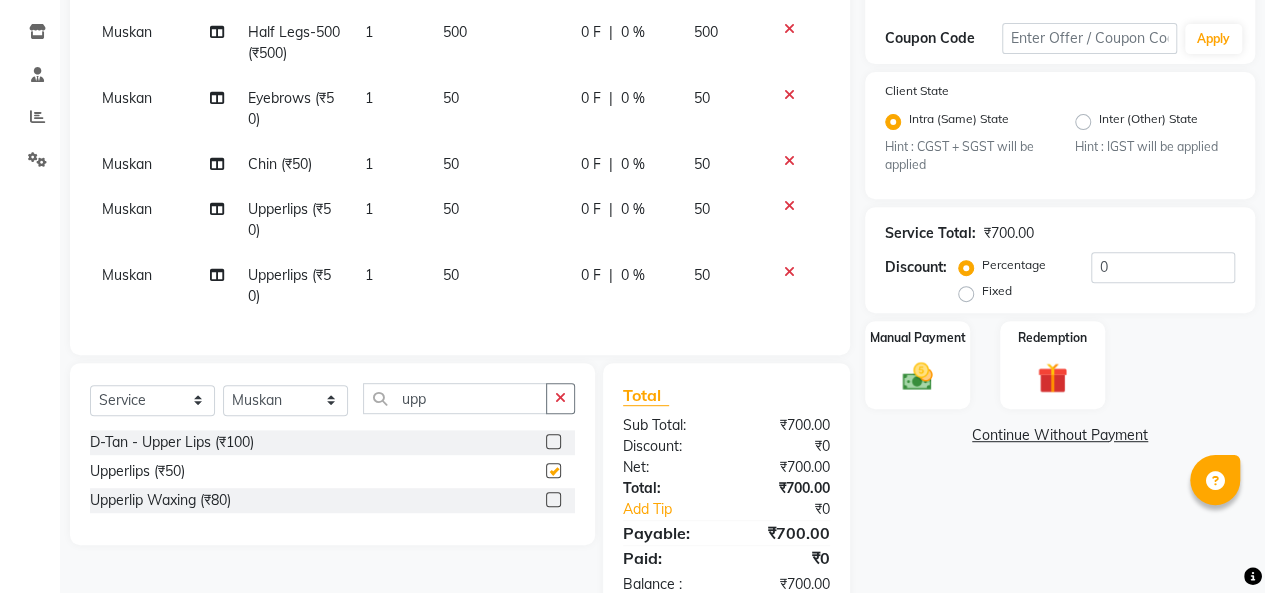 checkbox on "false" 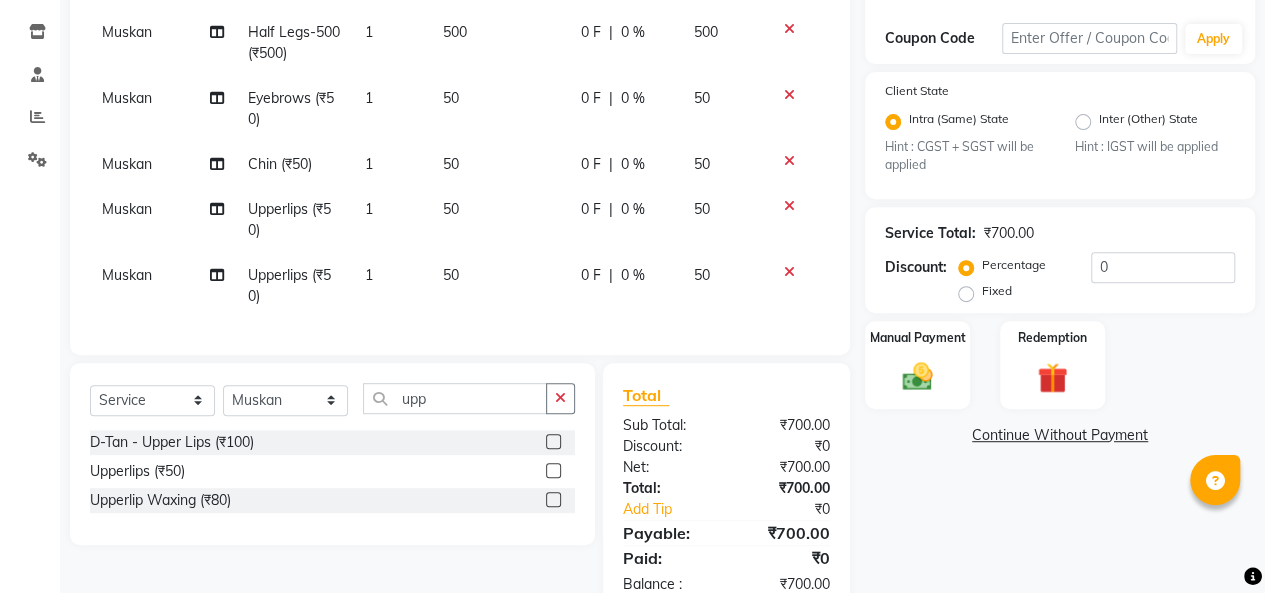click on "Continue Without Payment" 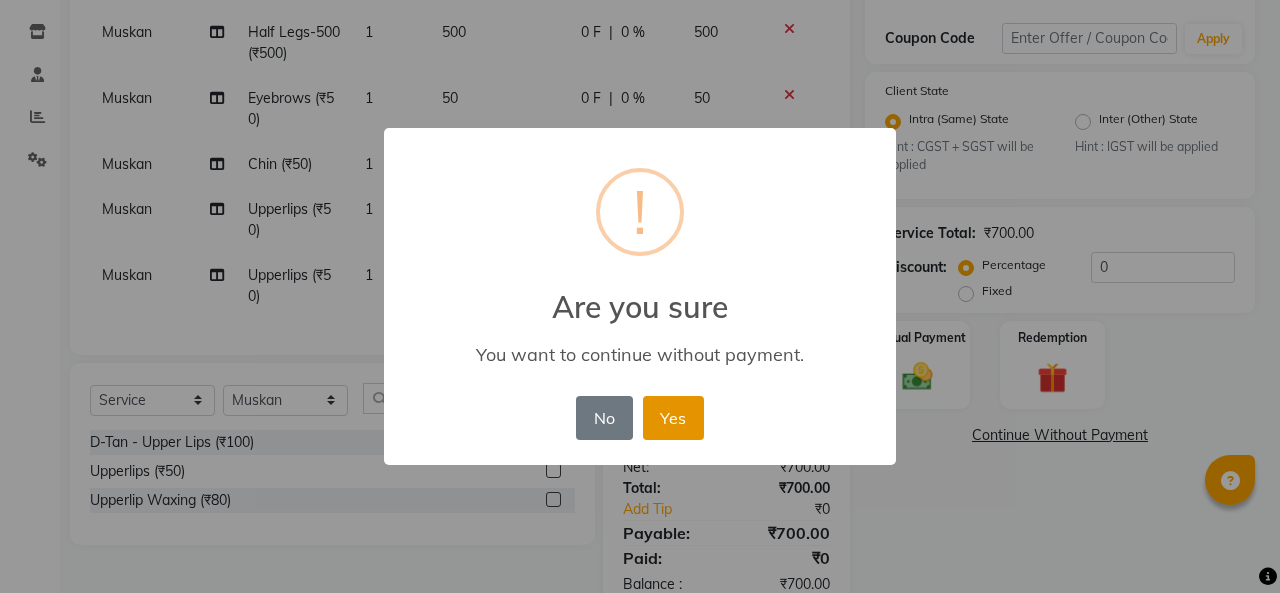 click on "Yes" at bounding box center [673, 418] 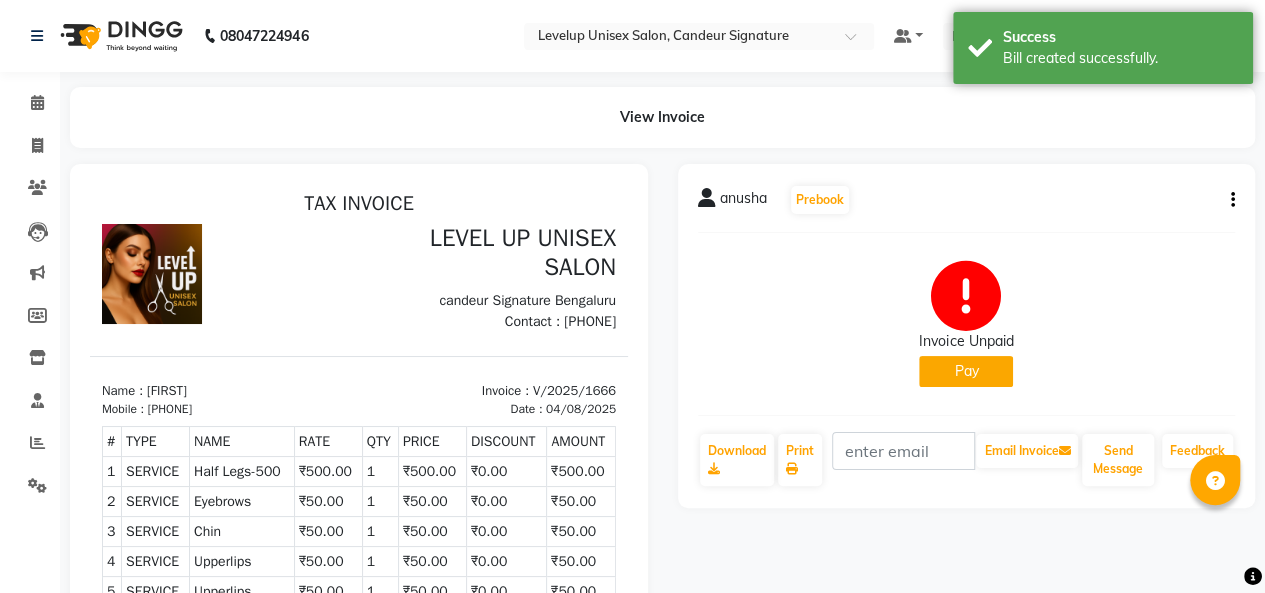 scroll, scrollTop: 0, scrollLeft: 0, axis: both 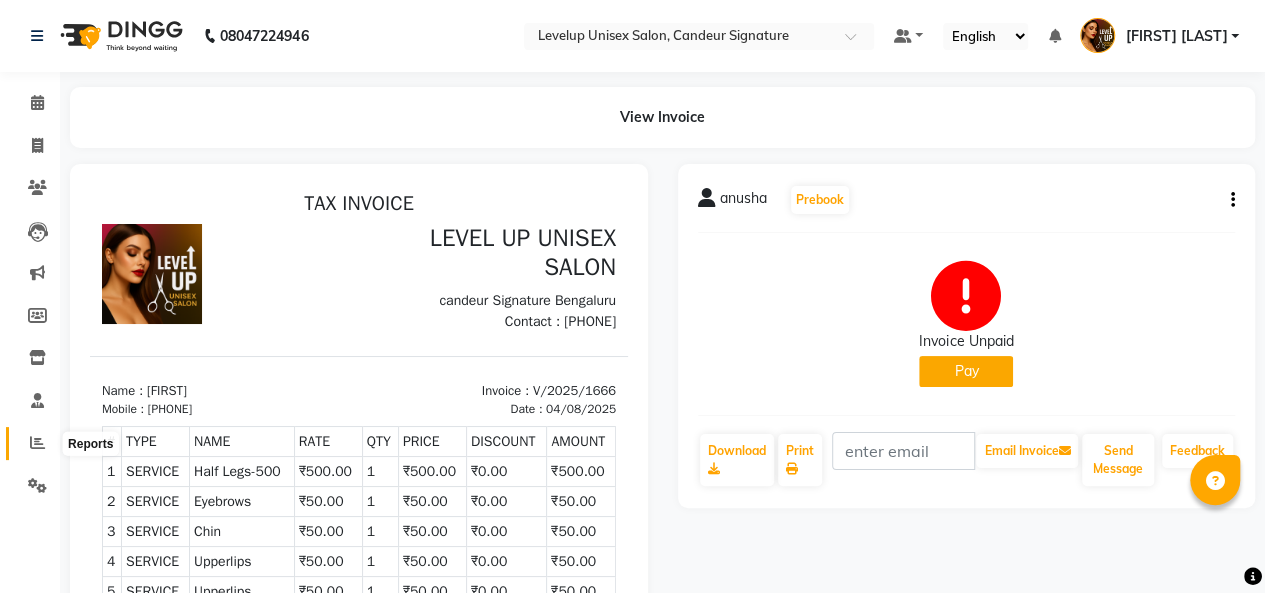 click 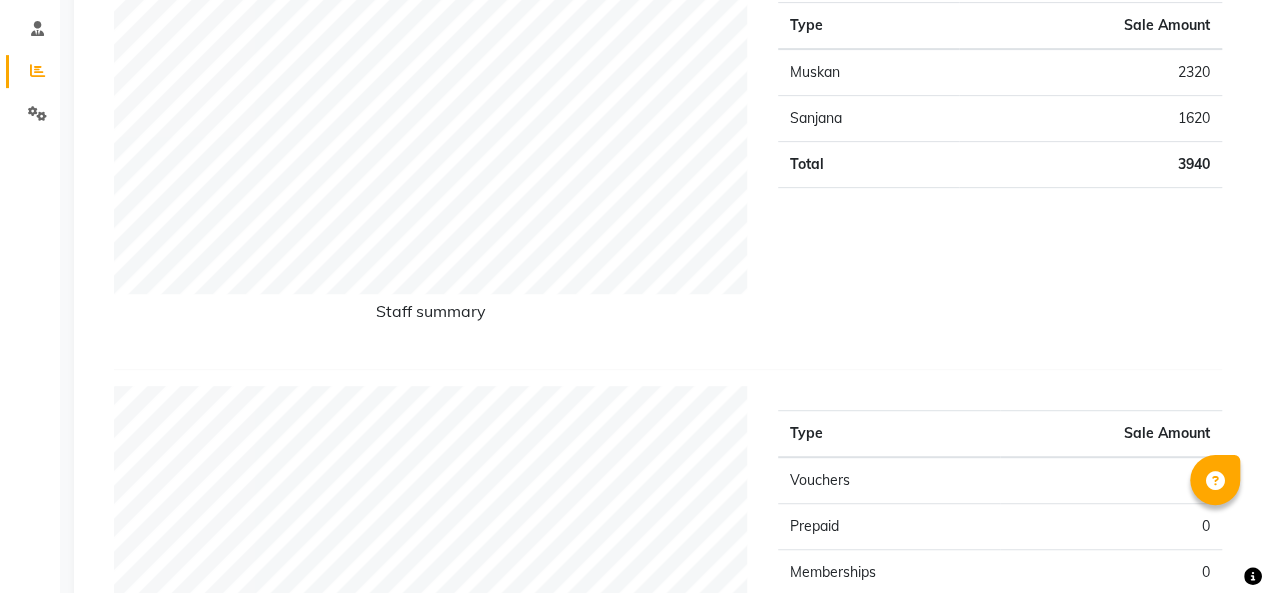 scroll, scrollTop: 359, scrollLeft: 0, axis: vertical 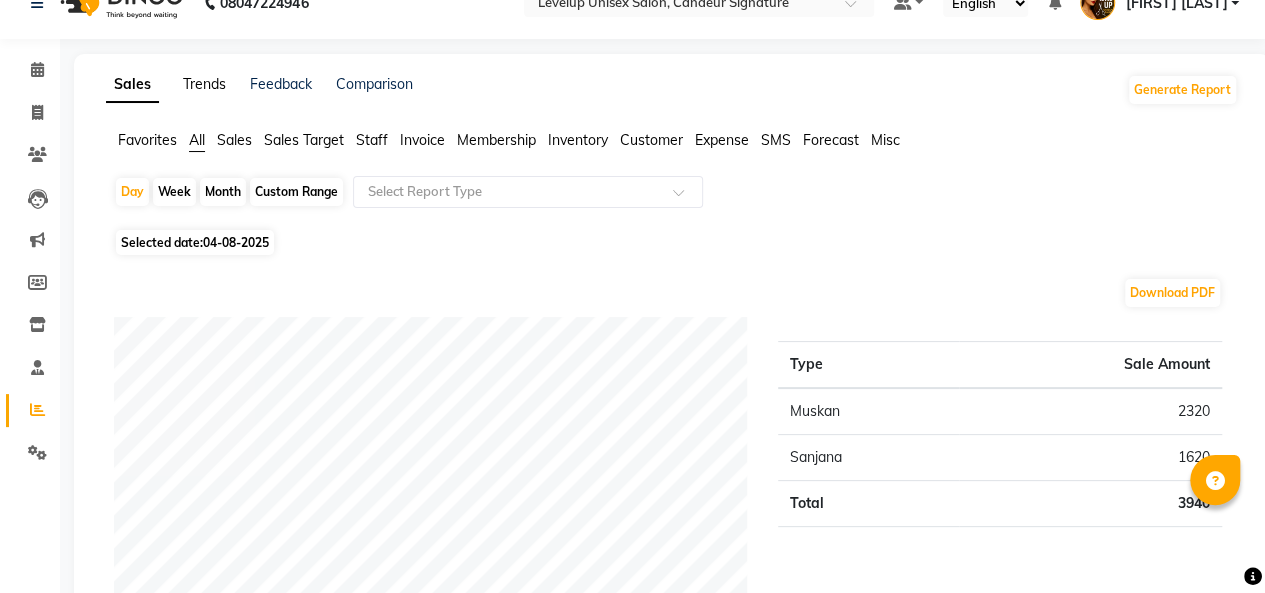 click on "Trends" 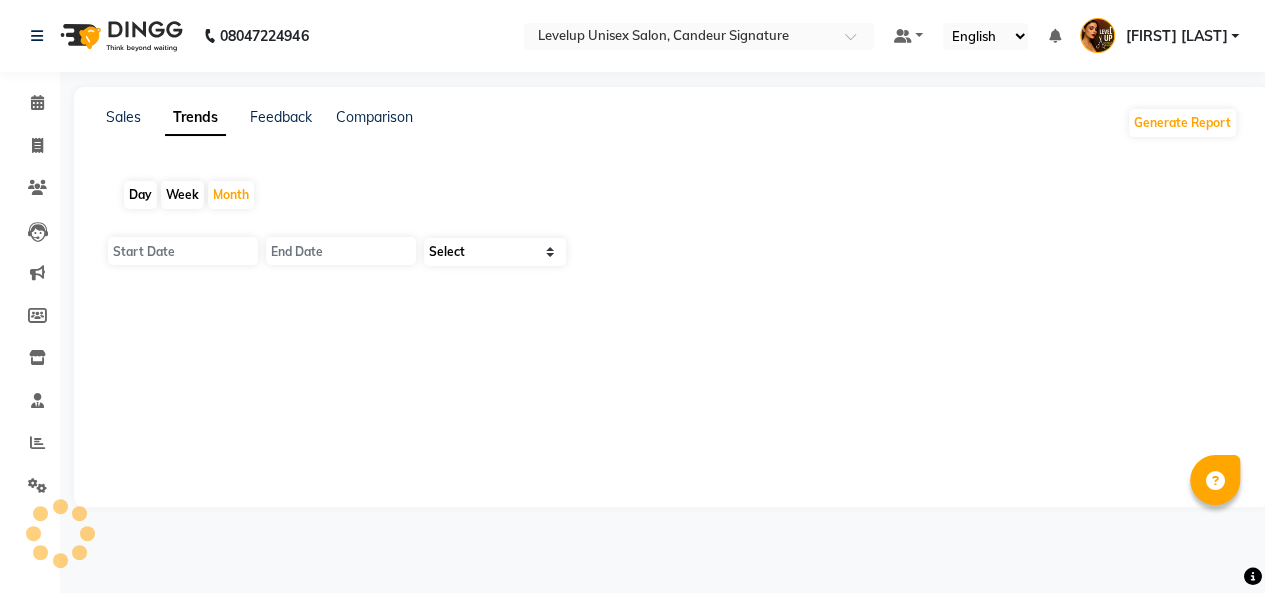 scroll, scrollTop: 0, scrollLeft: 0, axis: both 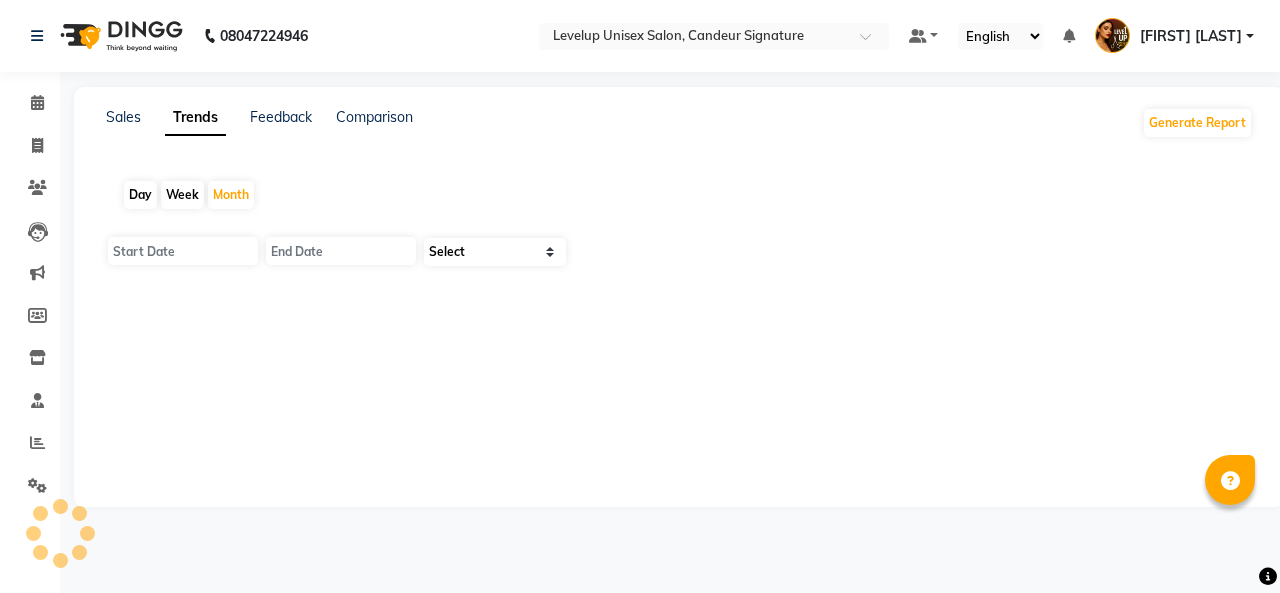 type on "01-08-2025" 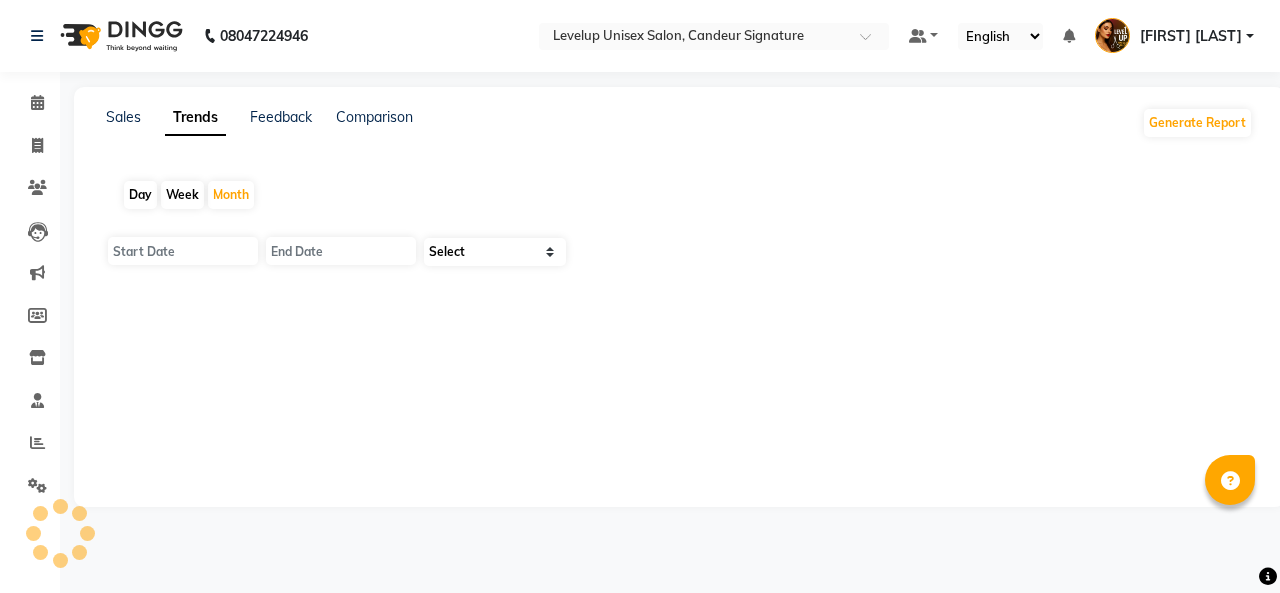 type on "31-08-2025" 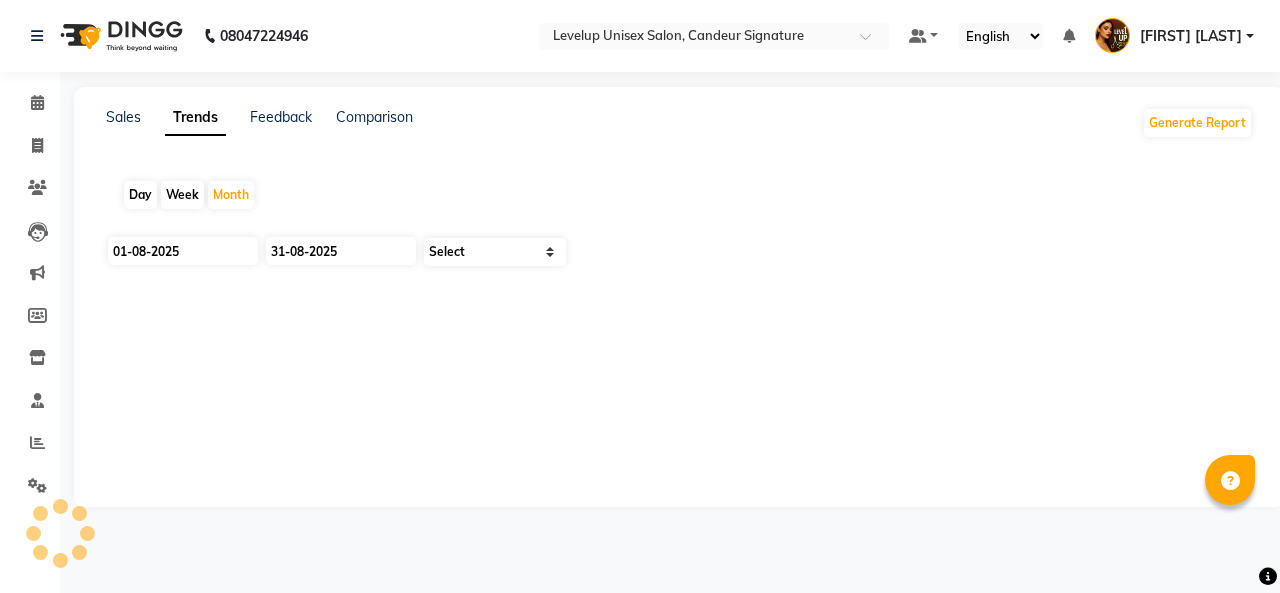 select on "by_client" 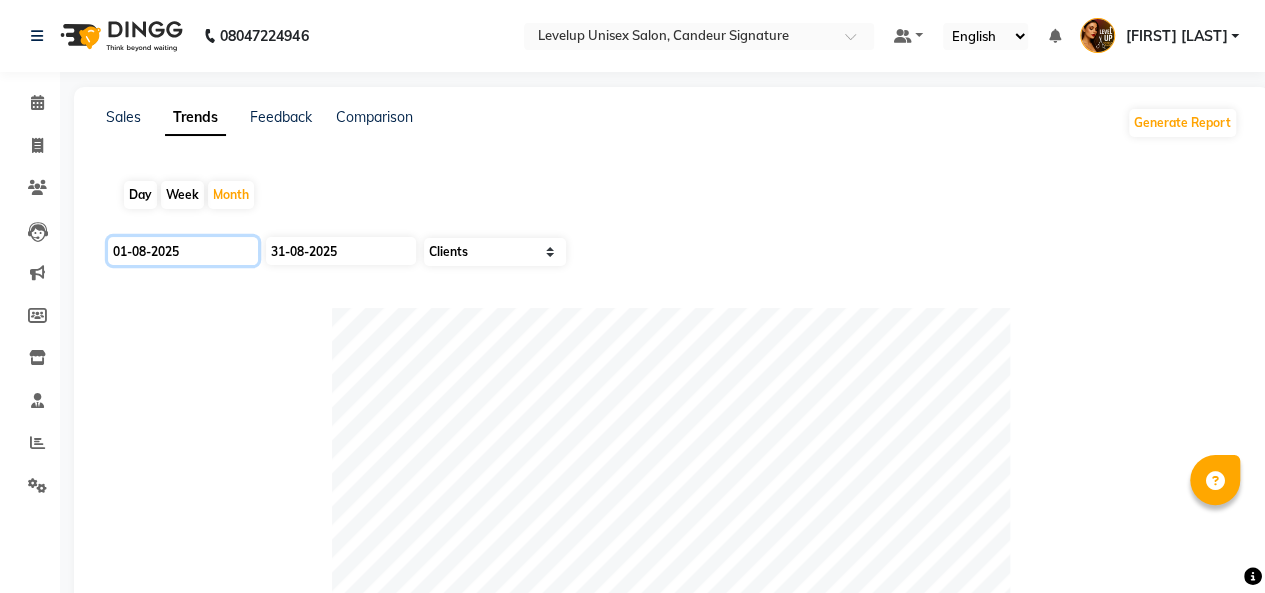 click on "01-08-2025" 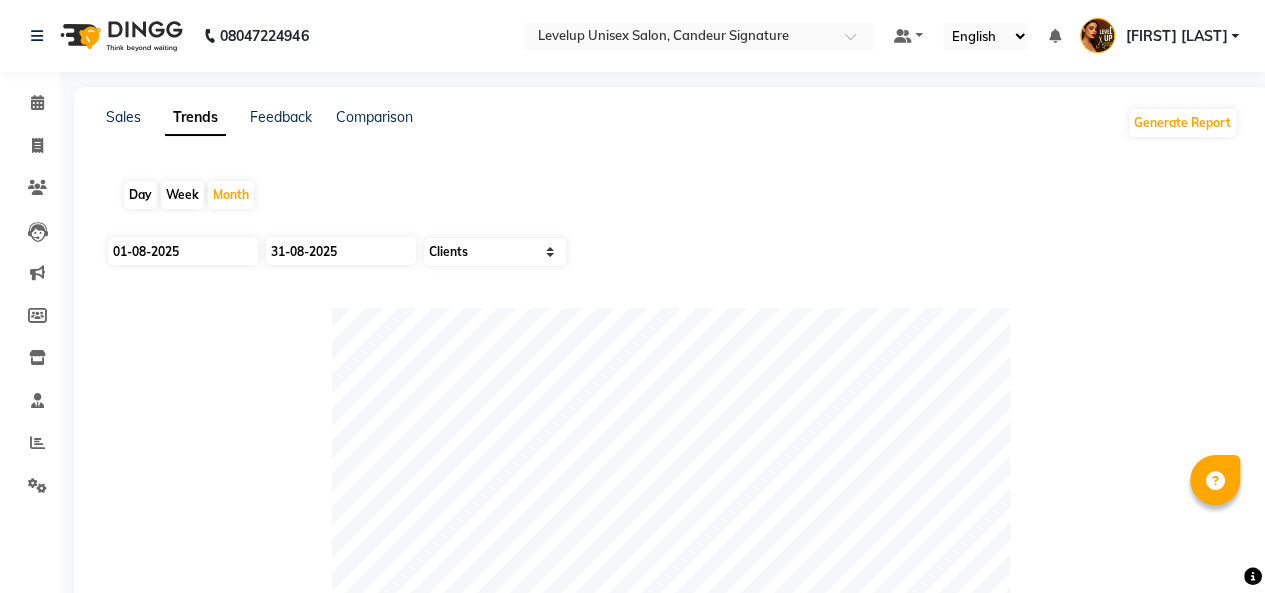 select on "8" 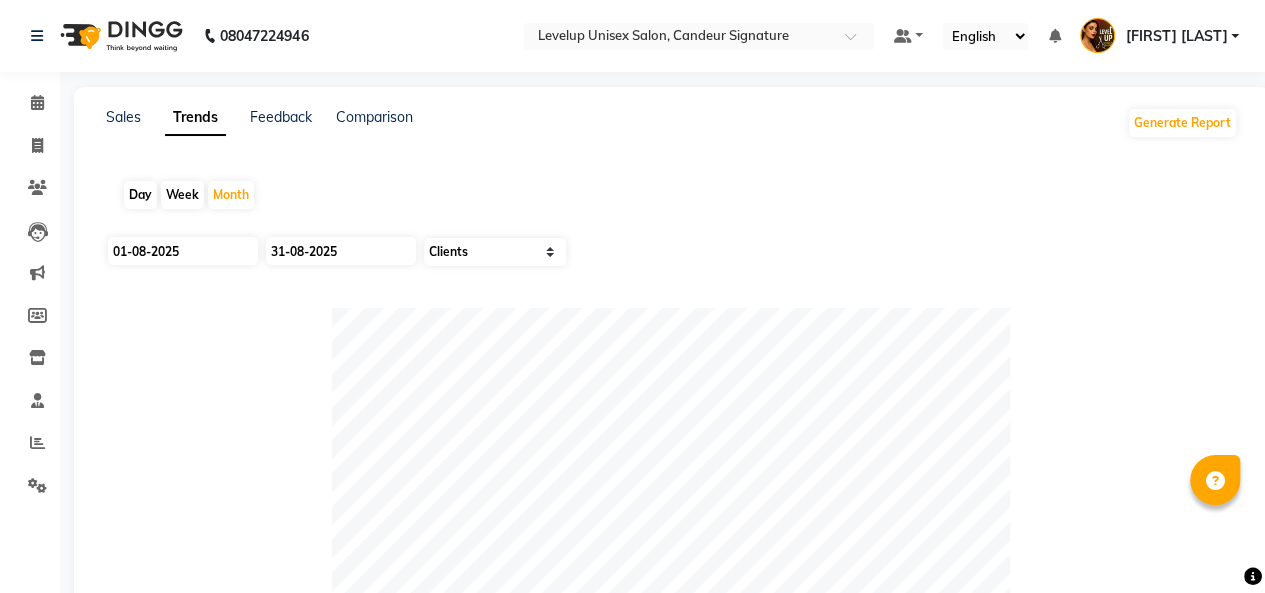 select on "2025" 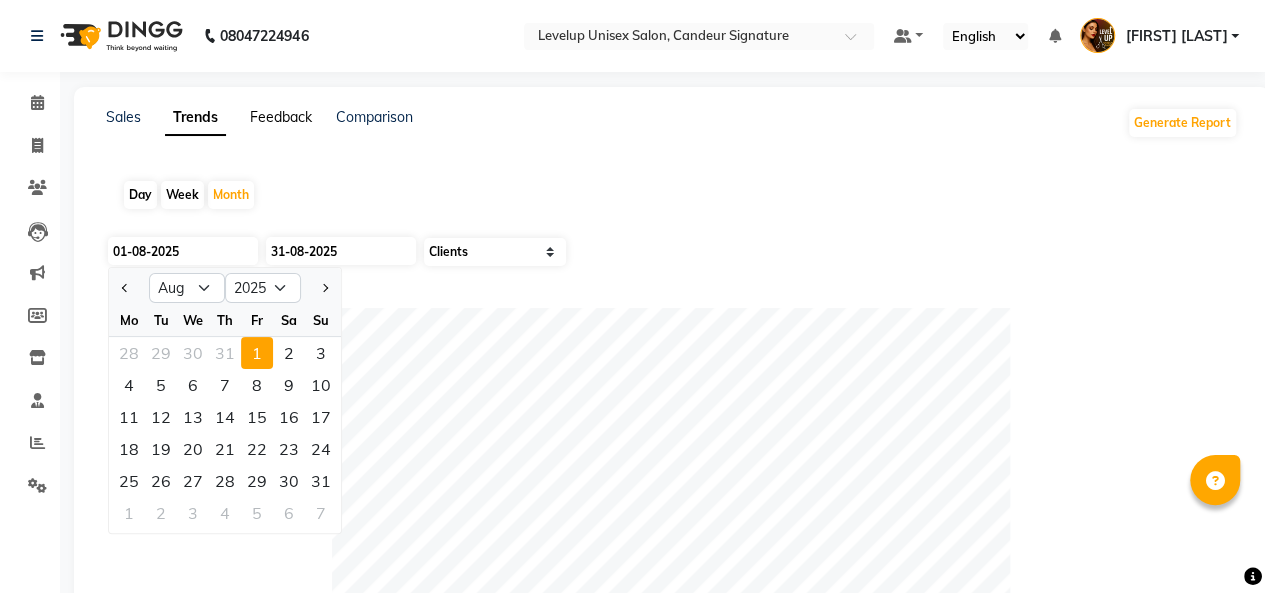 click on "Feedback" 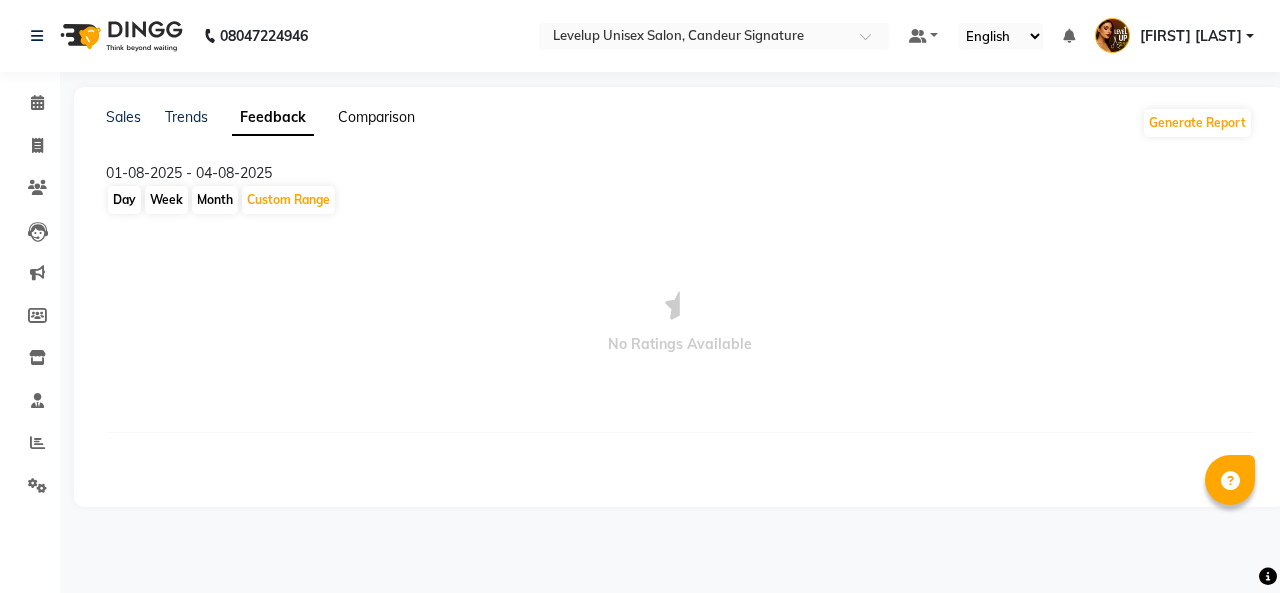 click on "Comparison" 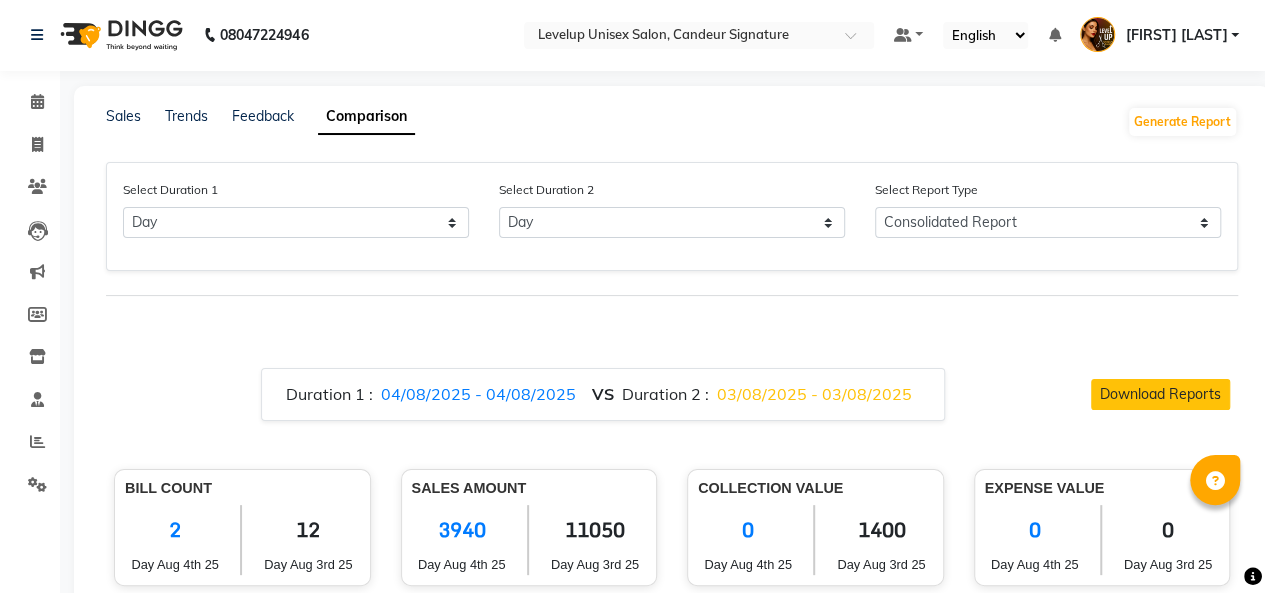 scroll, scrollTop: 0, scrollLeft: 0, axis: both 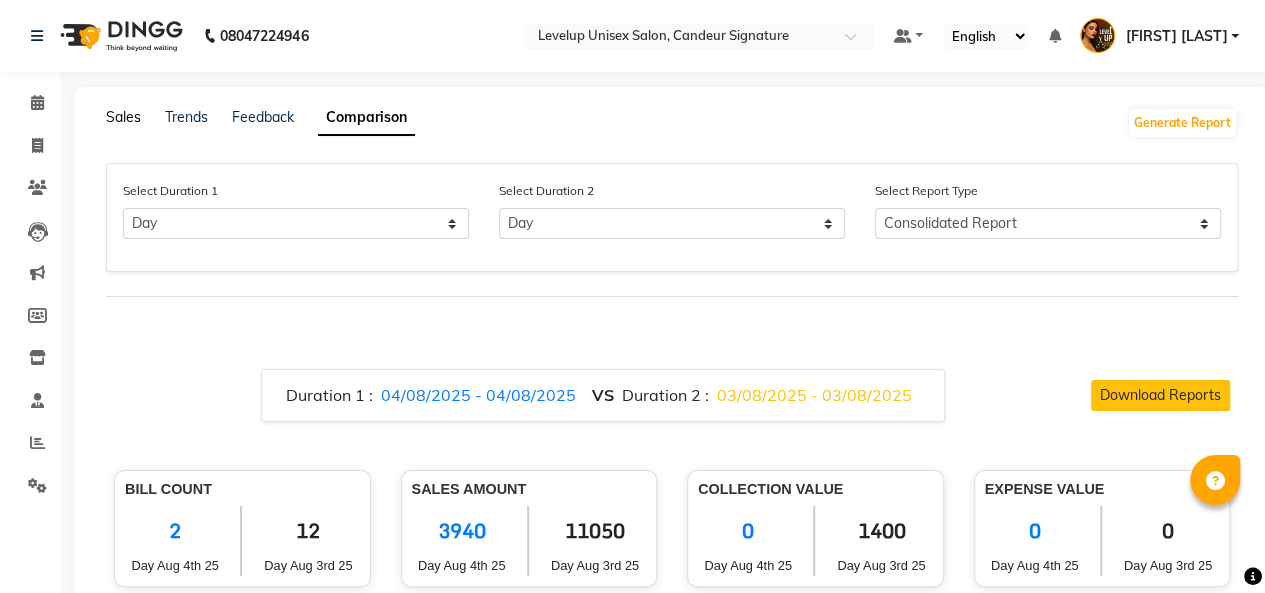 click on "Sales" 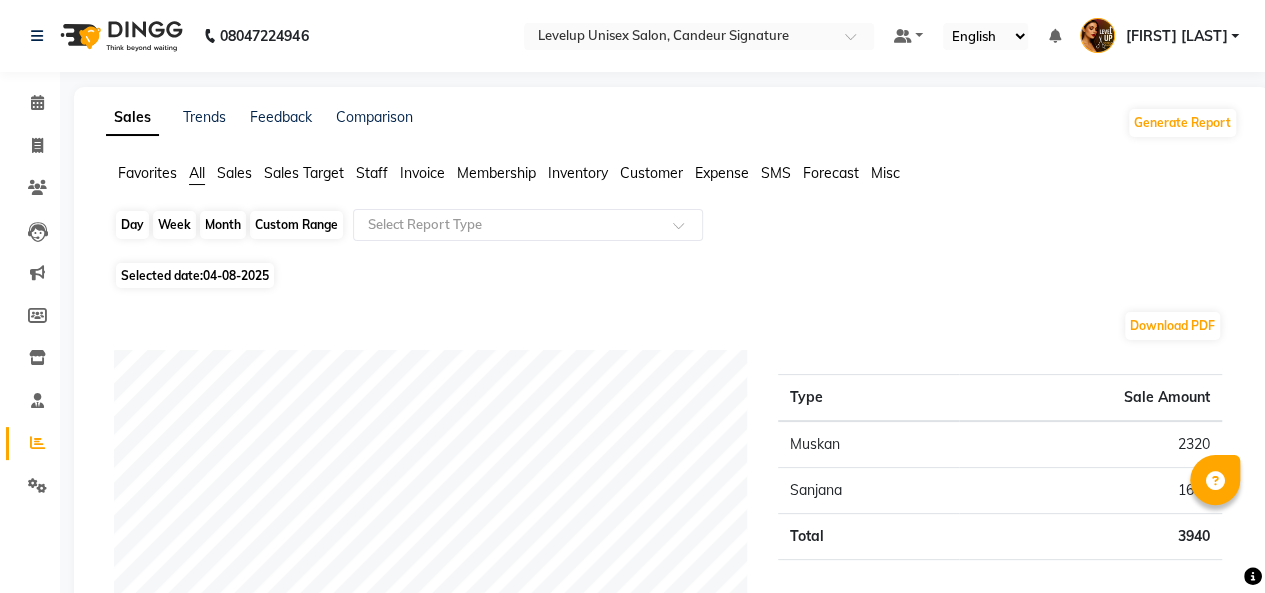 click on "Day" 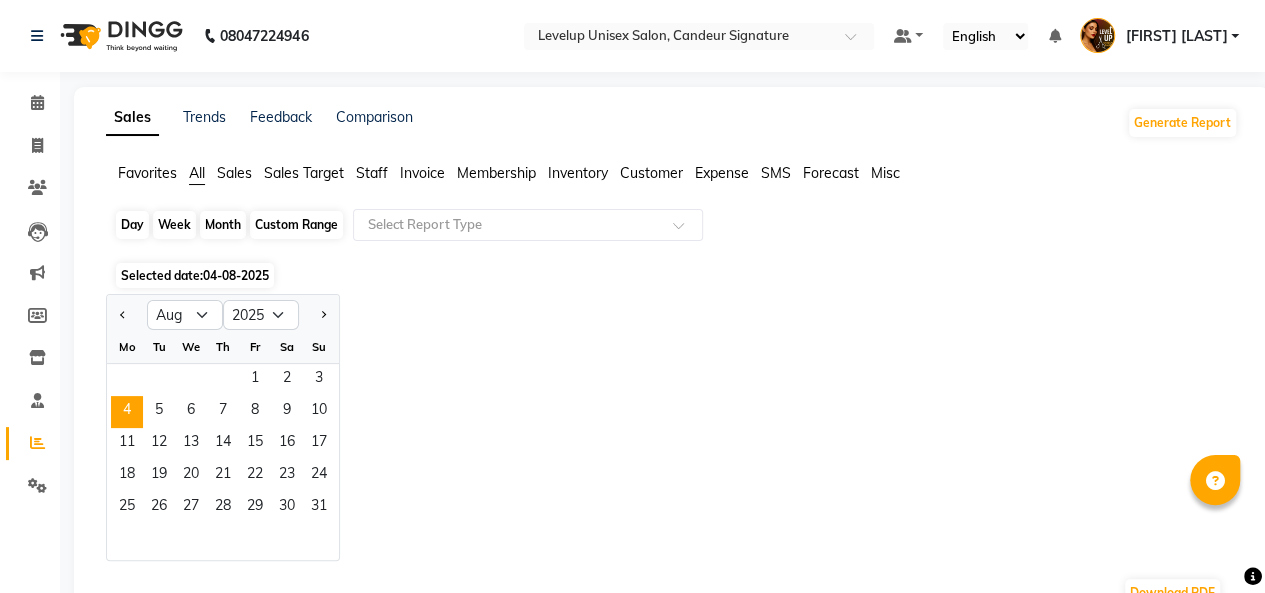 scroll, scrollTop: 1, scrollLeft: 0, axis: vertical 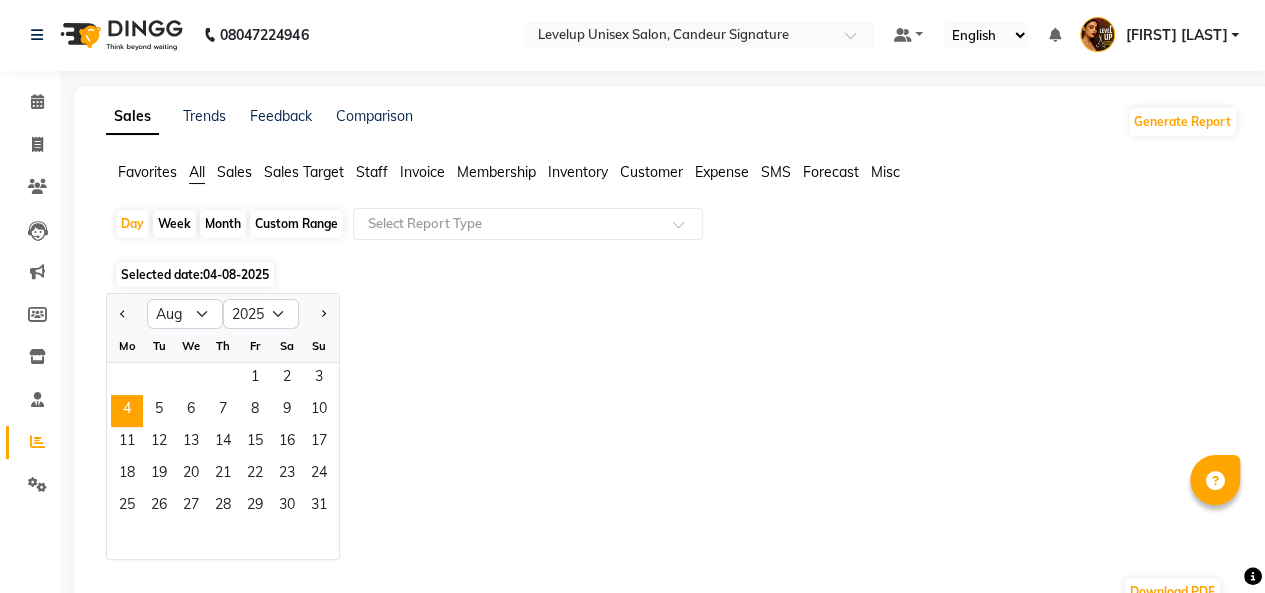 click on "Favorites" 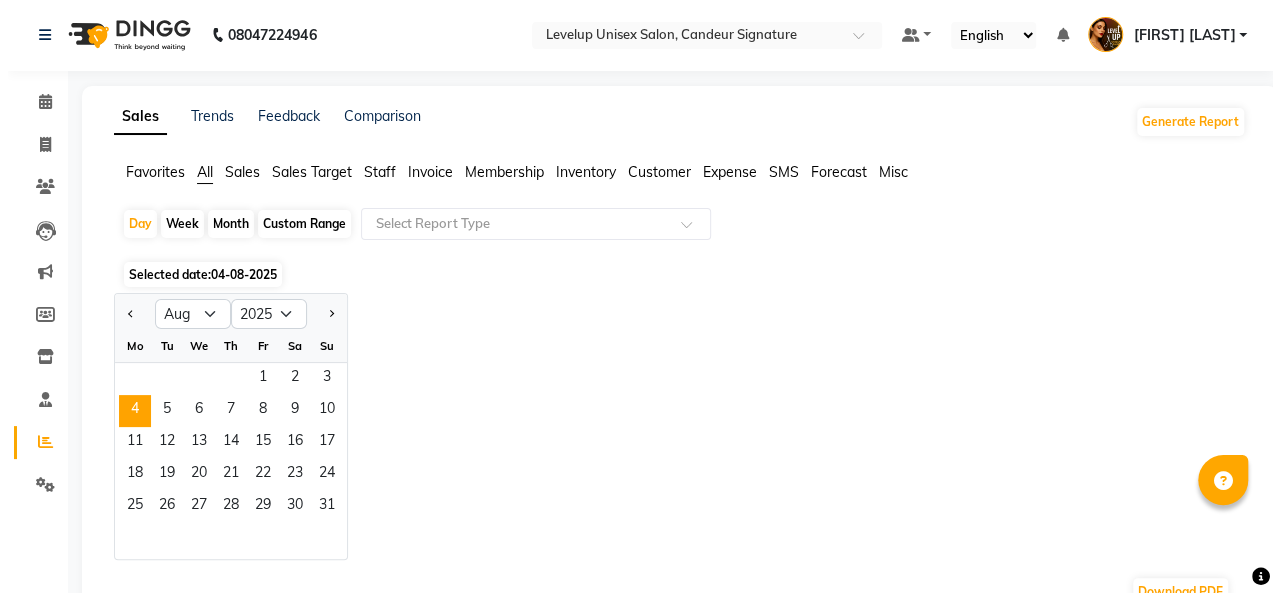 scroll, scrollTop: 0, scrollLeft: 0, axis: both 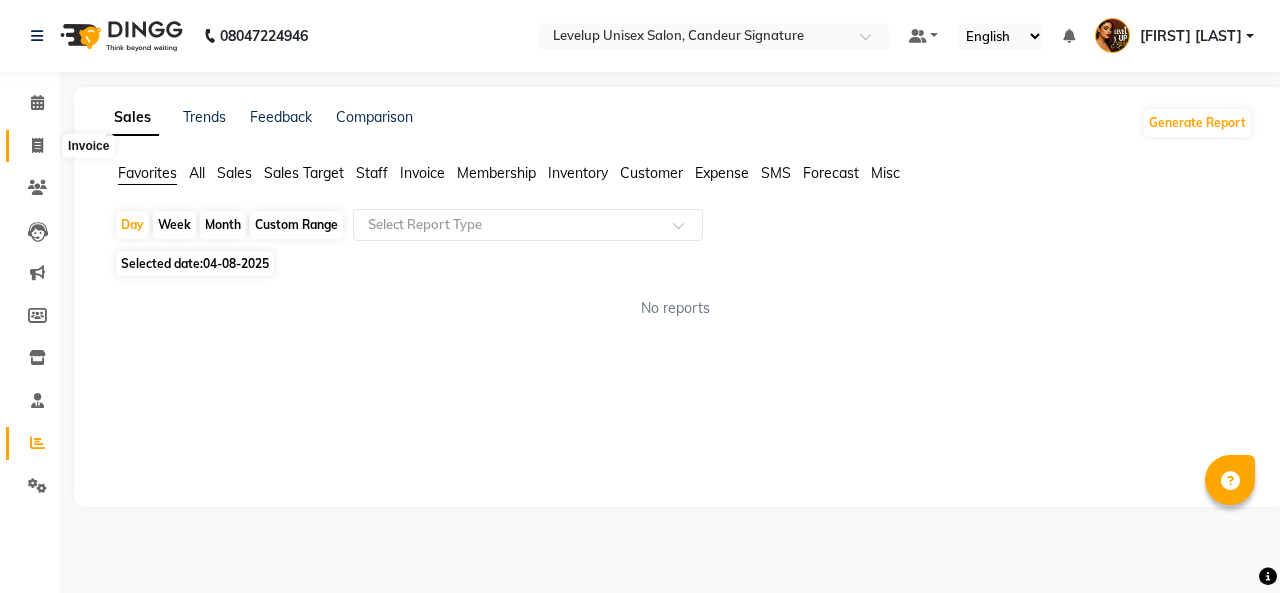 click 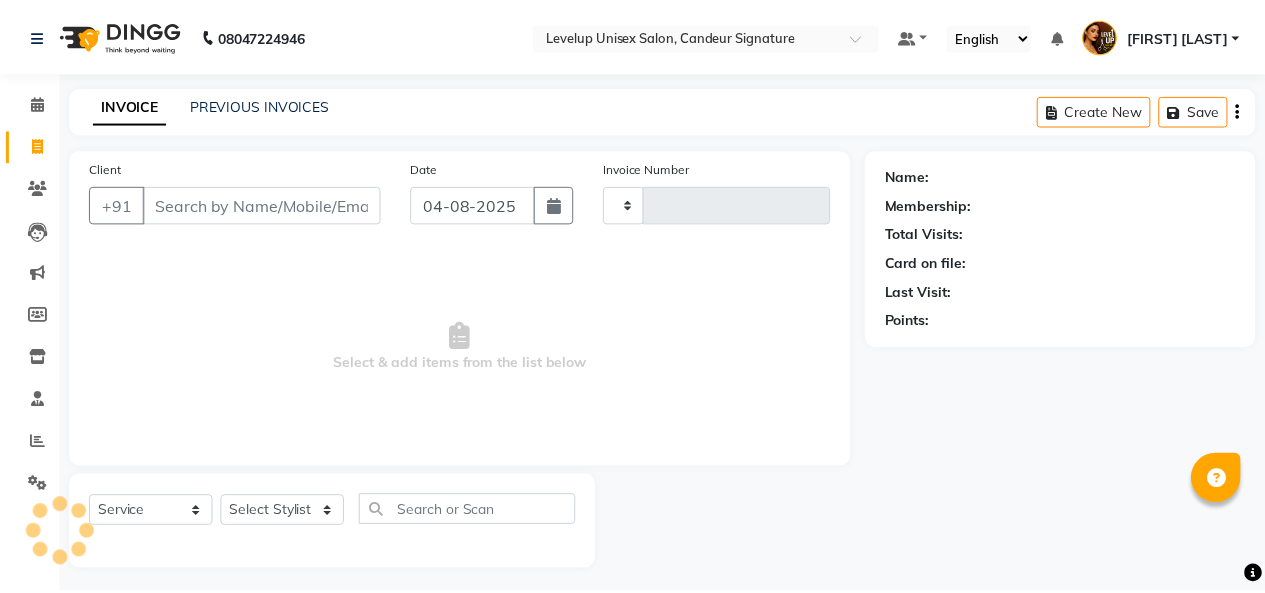 scroll, scrollTop: 7, scrollLeft: 0, axis: vertical 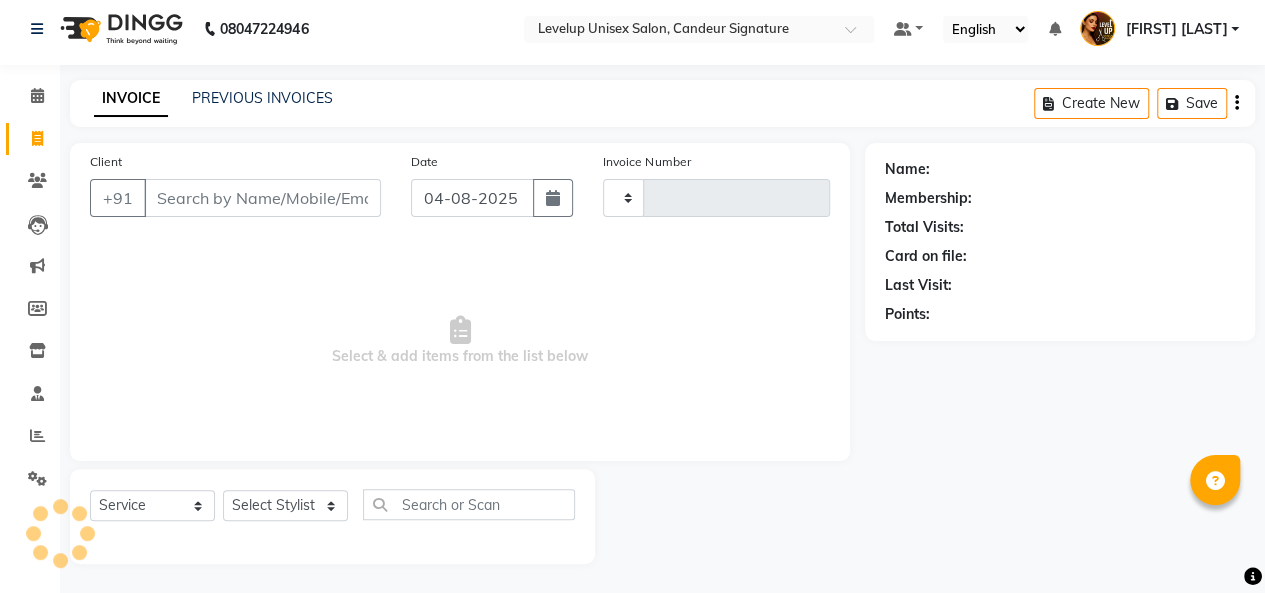 type on "1667" 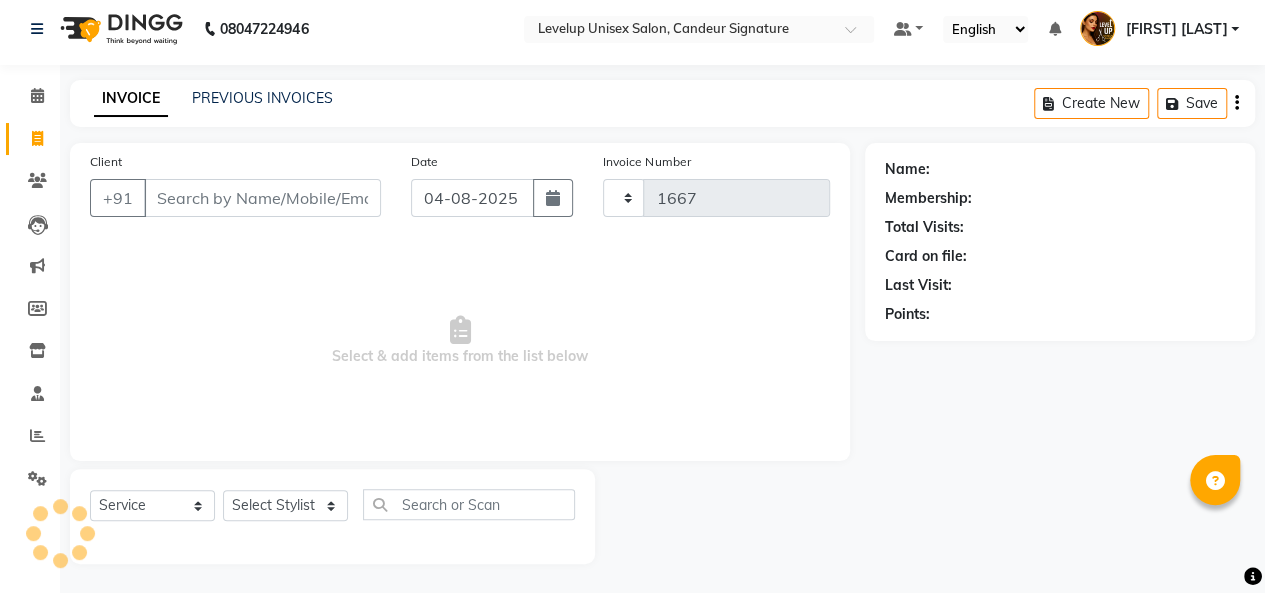 select on "7681" 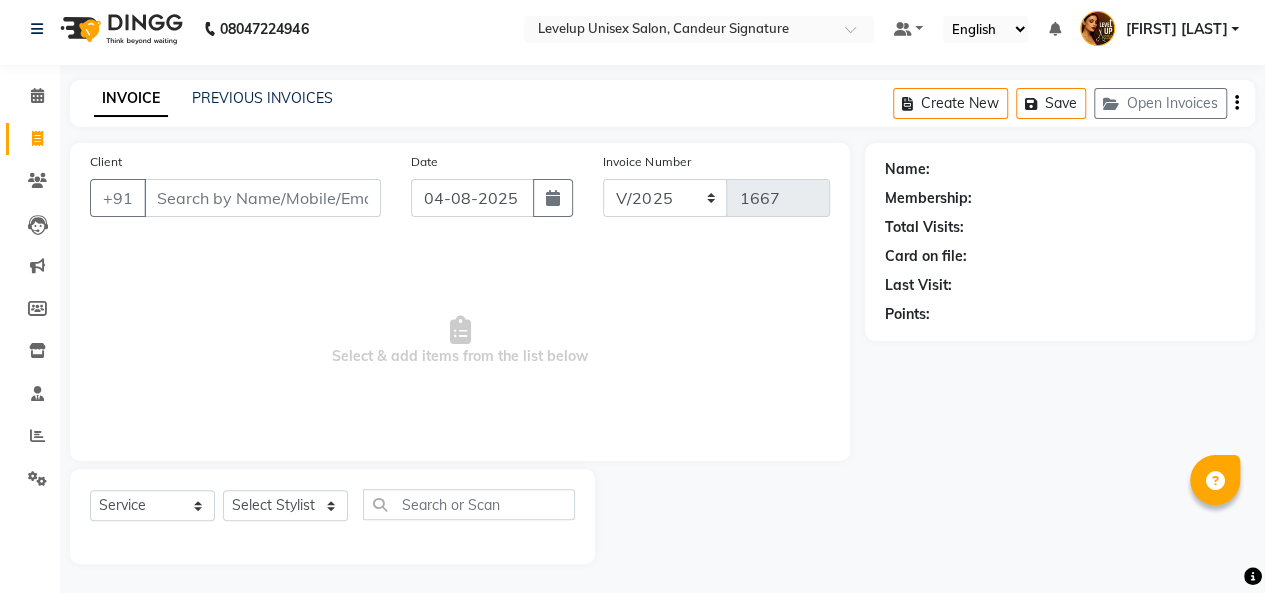 scroll, scrollTop: 0, scrollLeft: 0, axis: both 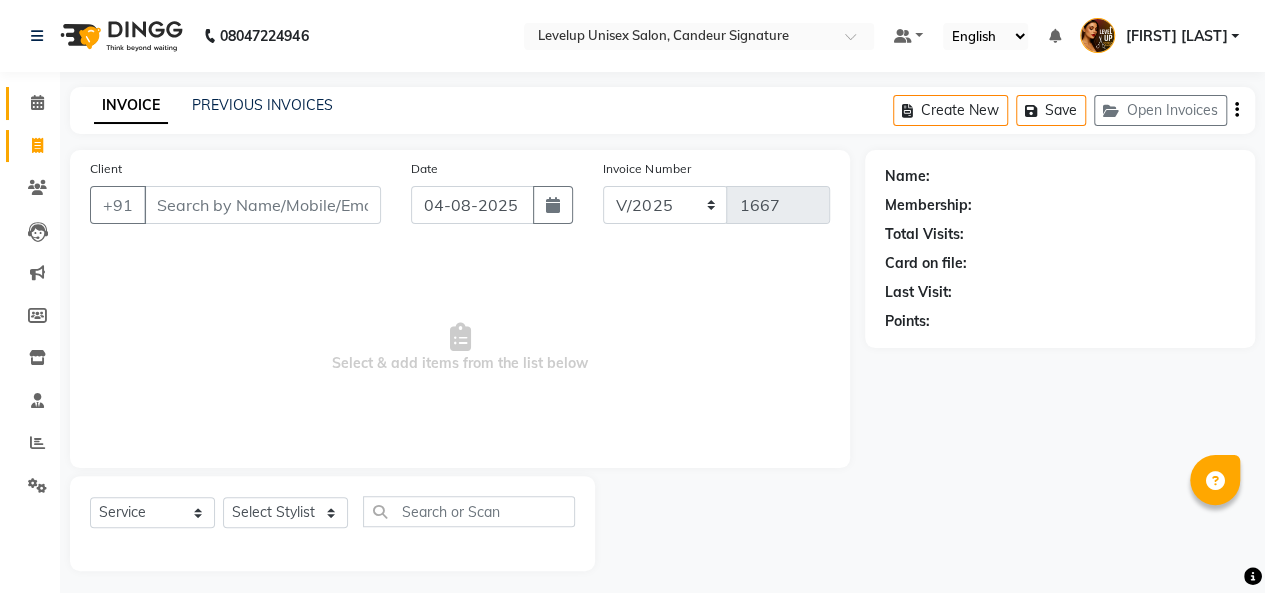 click on "Calendar" 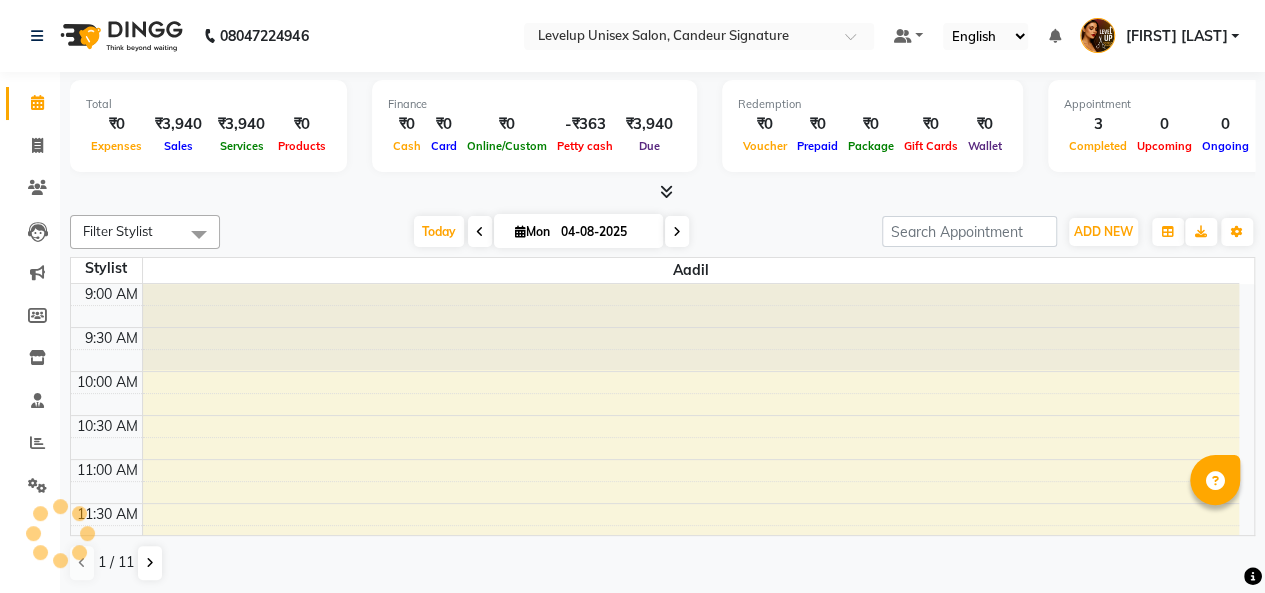 scroll, scrollTop: 0, scrollLeft: 0, axis: both 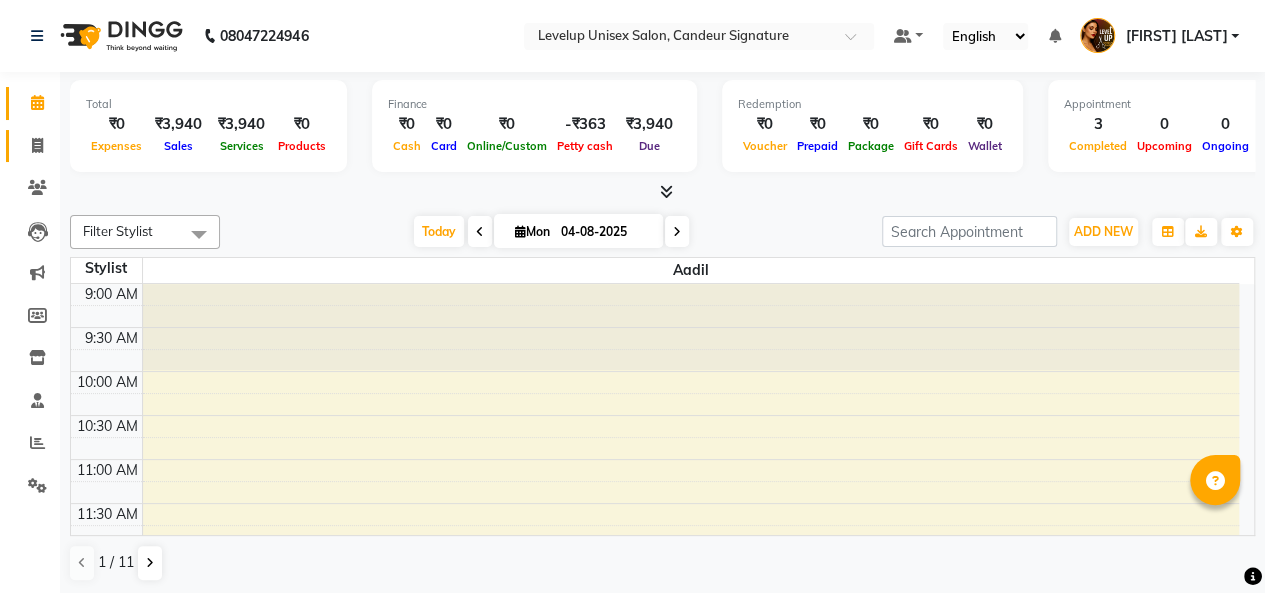 click on "Invoice" 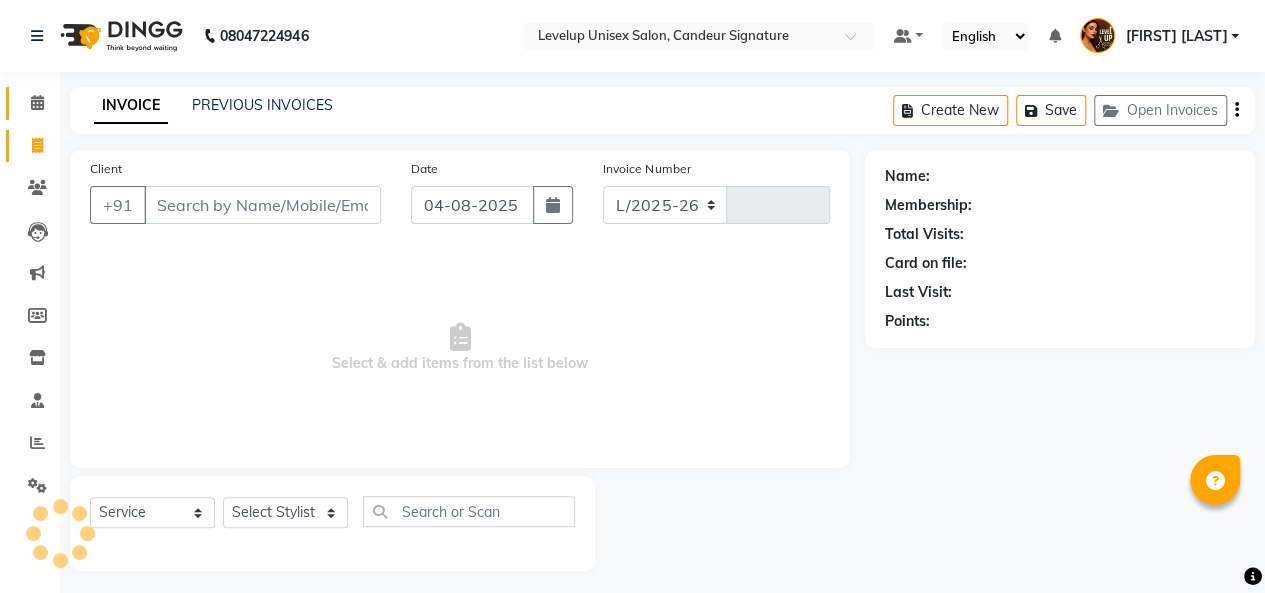 select on "7681" 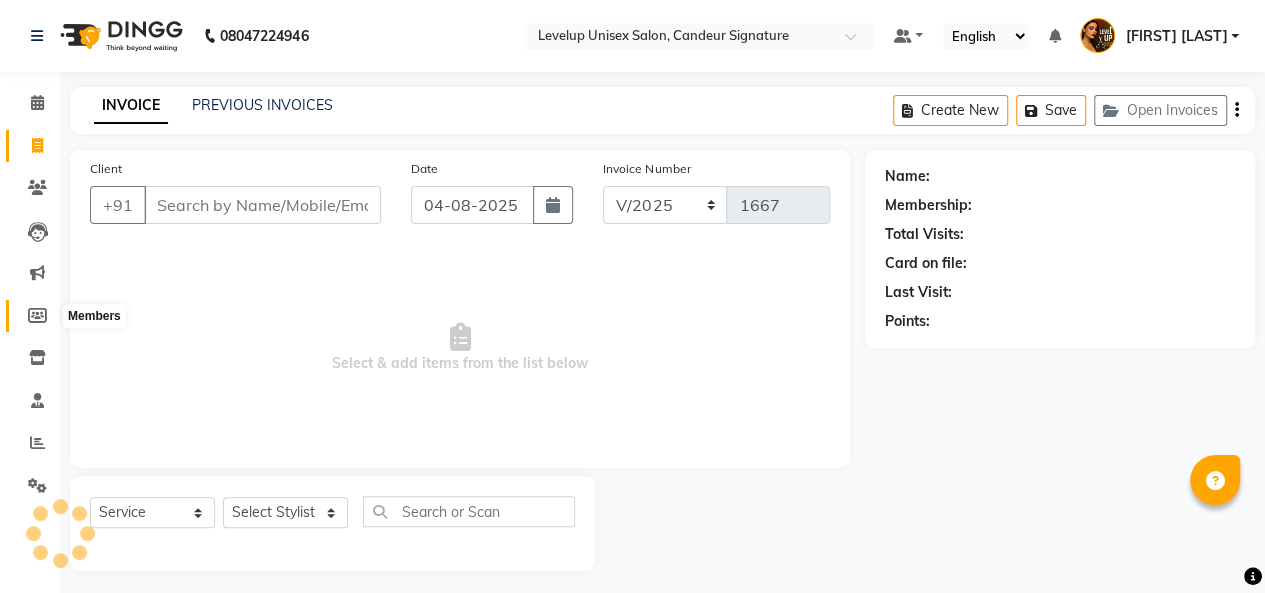 click 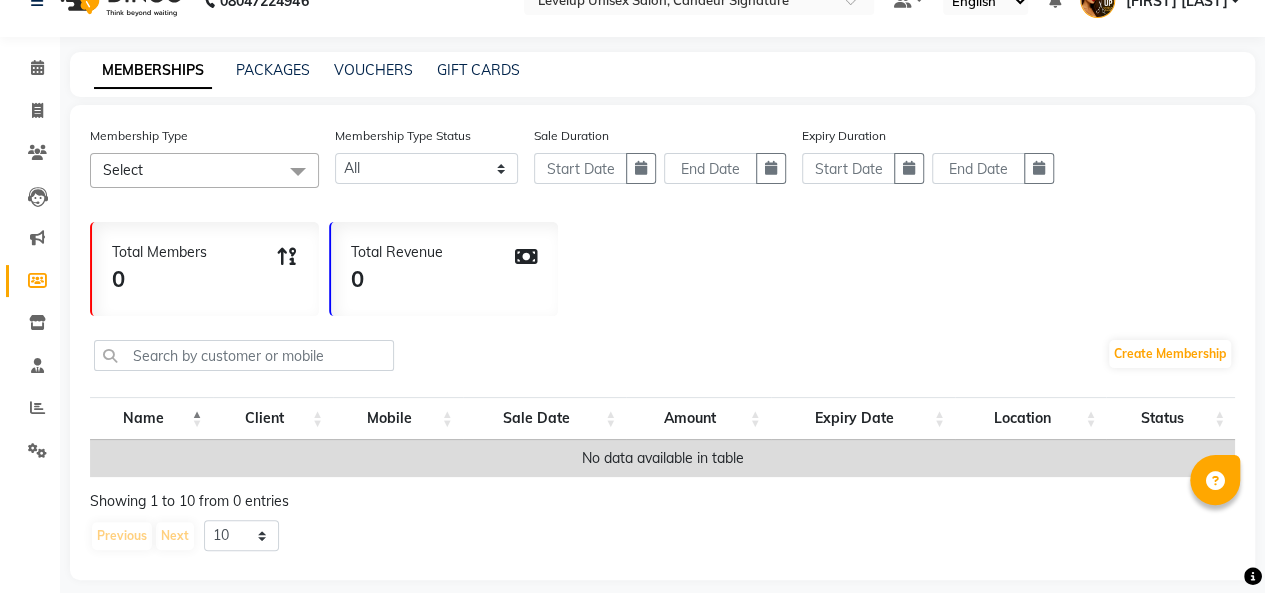 scroll, scrollTop: 66, scrollLeft: 0, axis: vertical 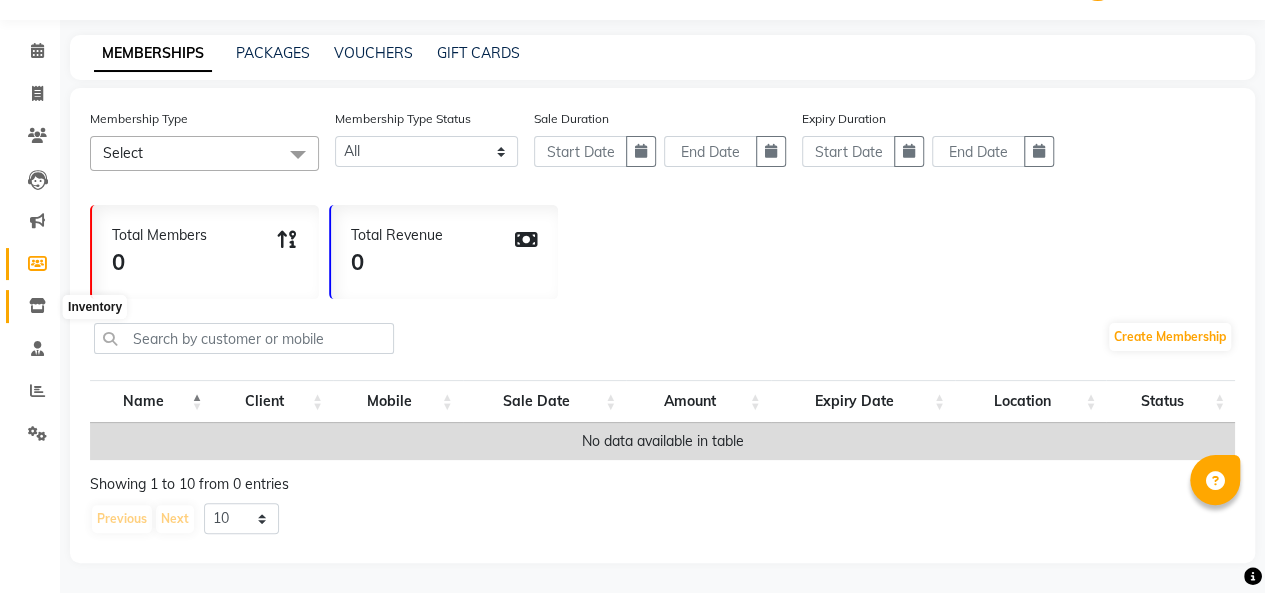 click 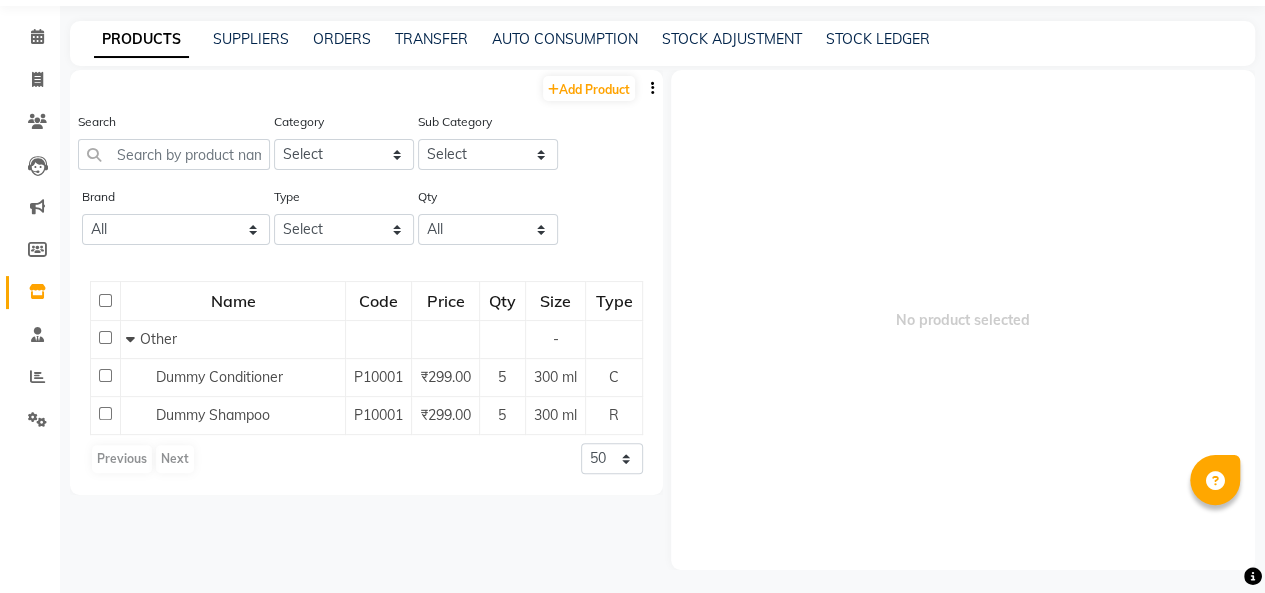 scroll, scrollTop: 12, scrollLeft: 0, axis: vertical 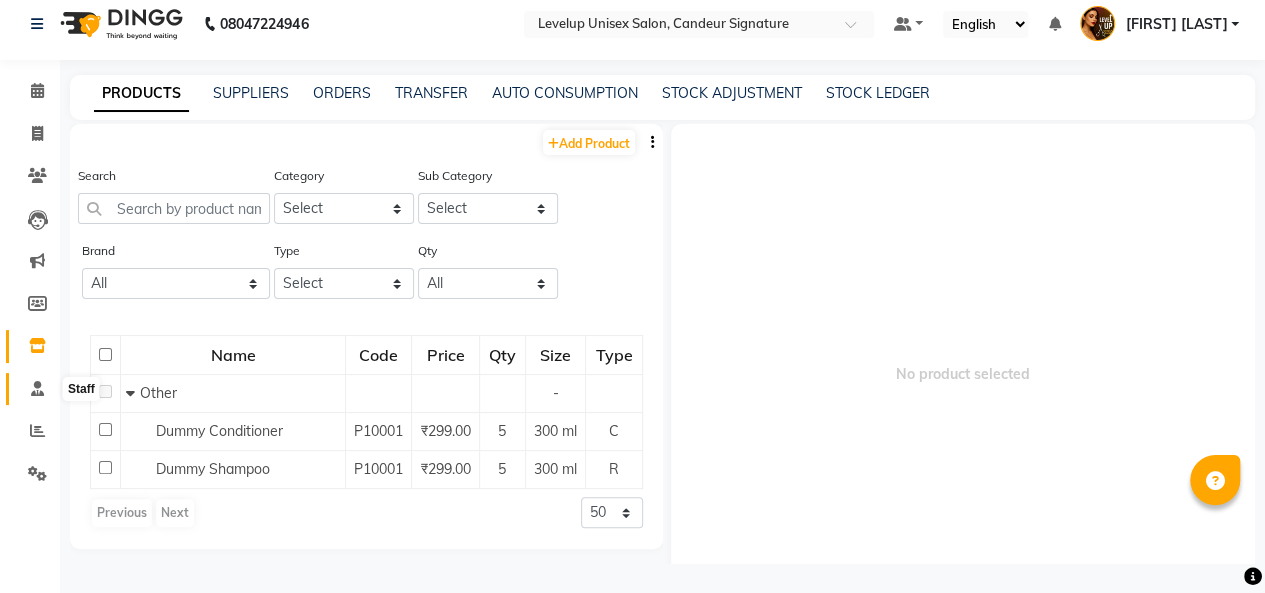 click 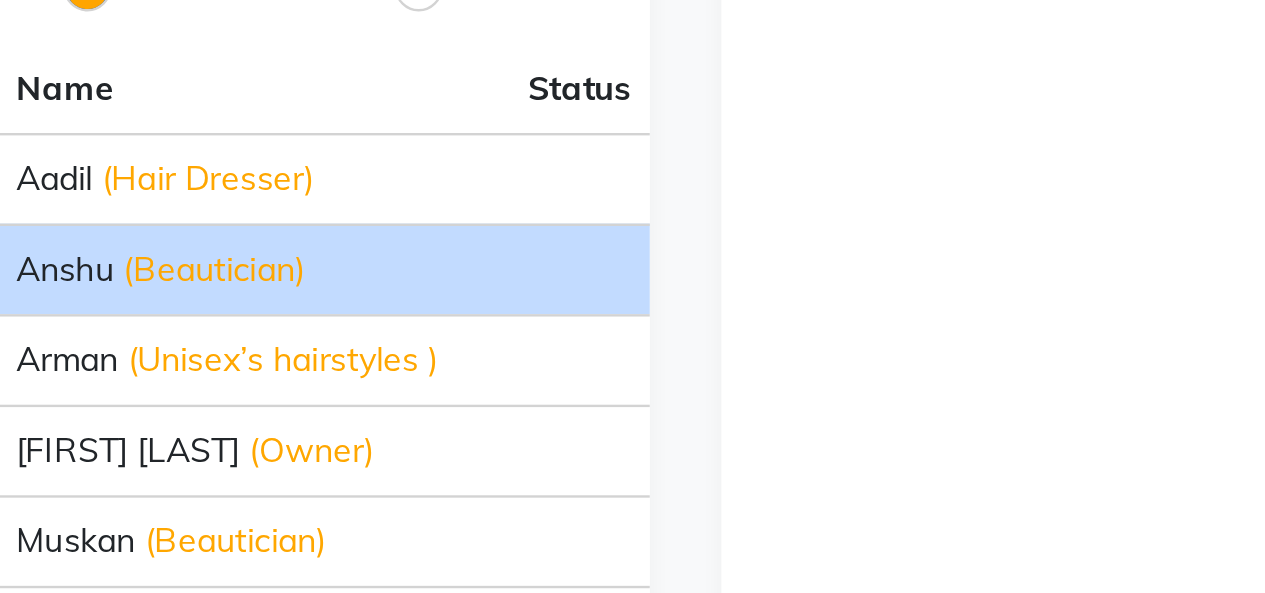 scroll, scrollTop: 99, scrollLeft: 0, axis: vertical 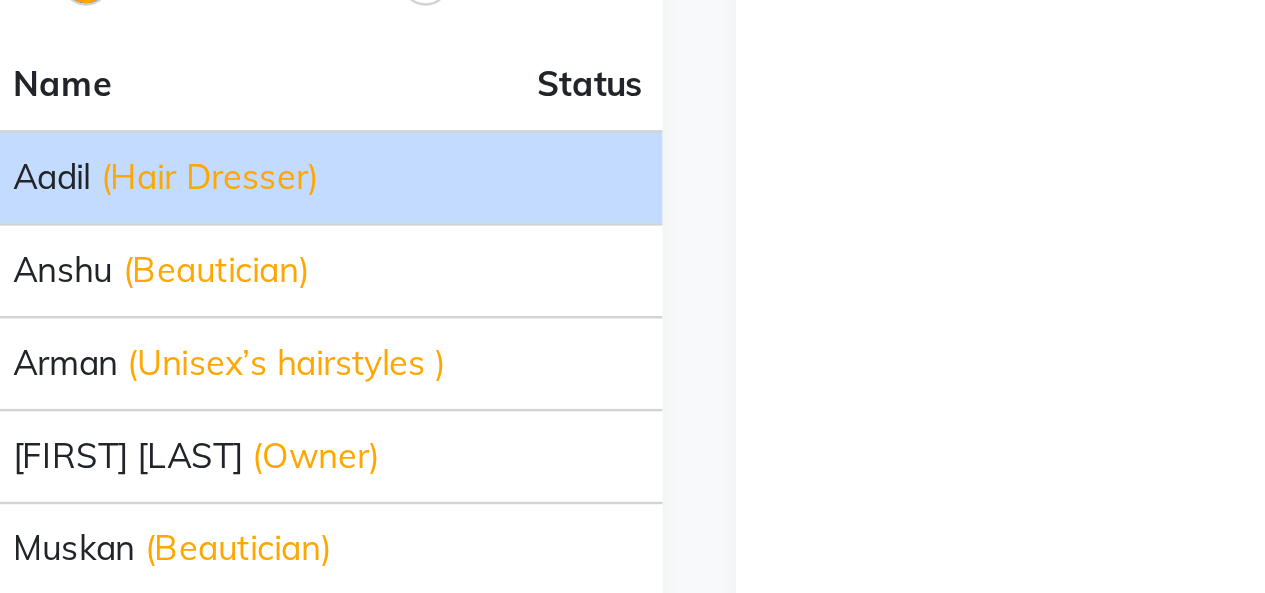 click on "[FIRST]  (Hair Dresser)" 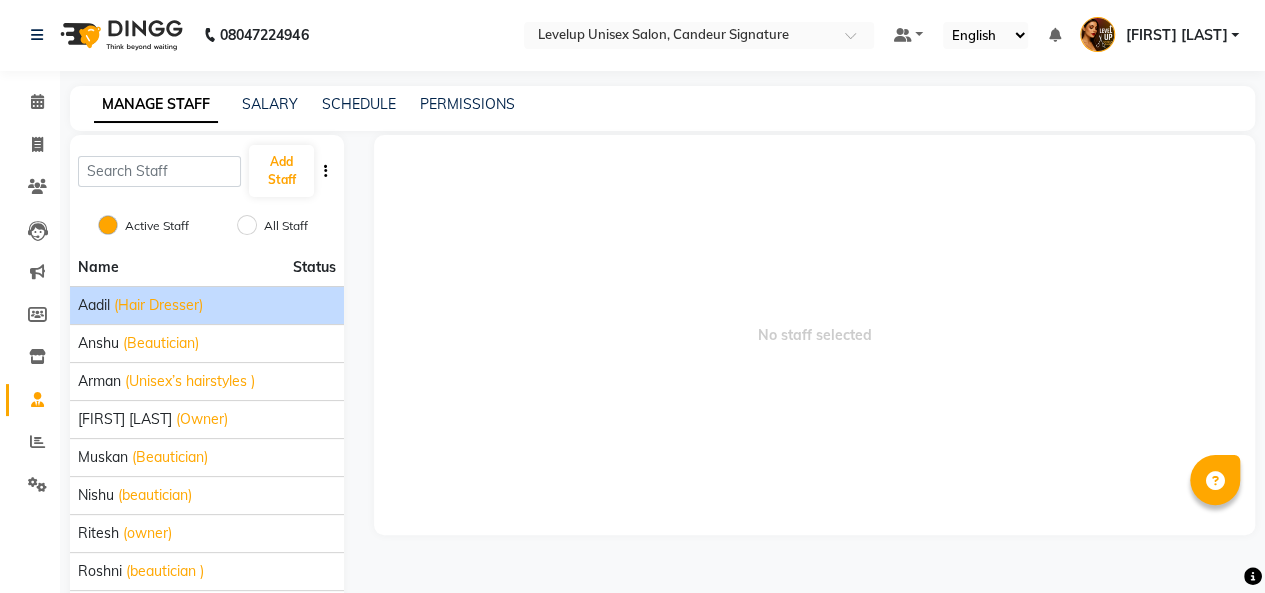 scroll, scrollTop: 0, scrollLeft: 0, axis: both 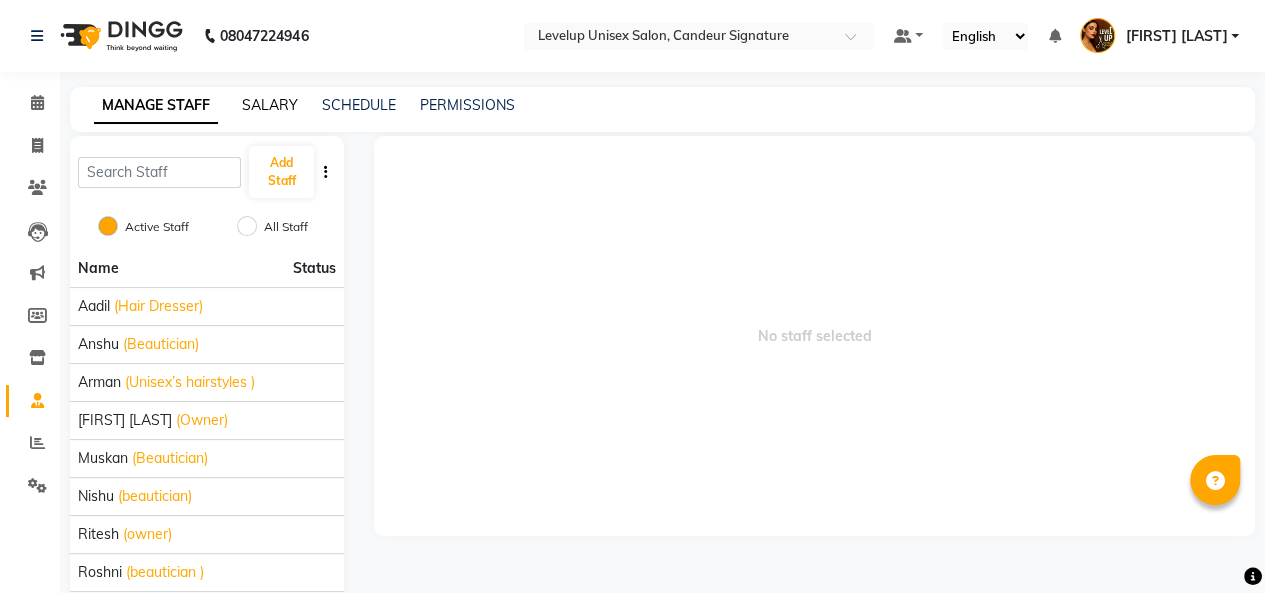 click on "SALARY" 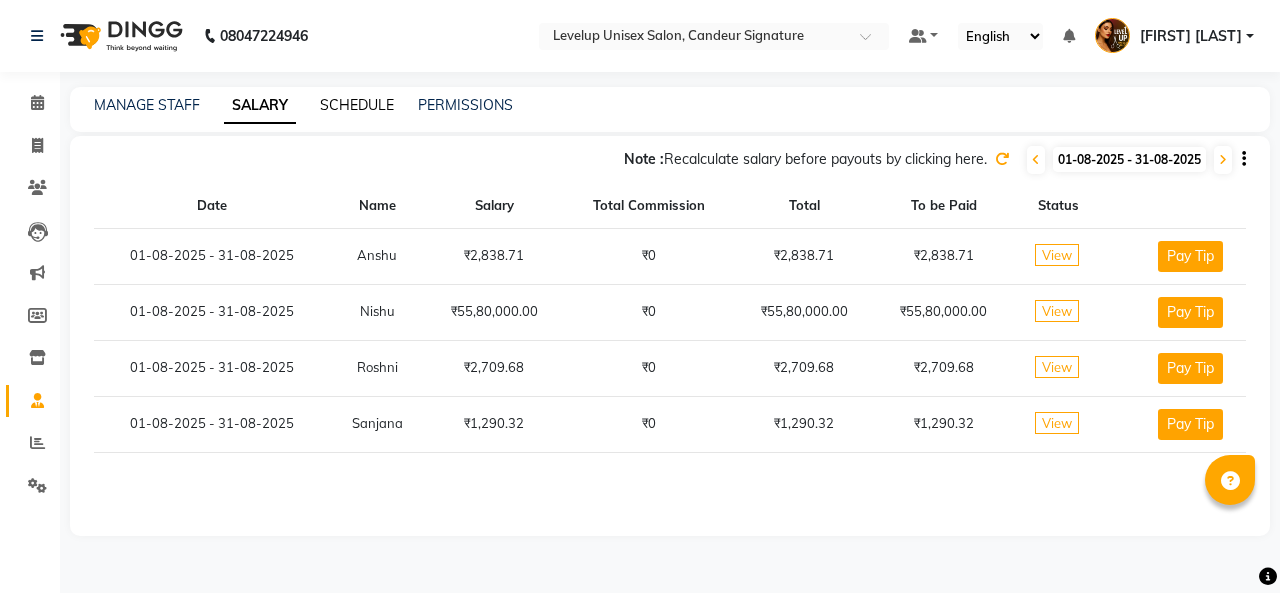 click on "SCHEDULE" 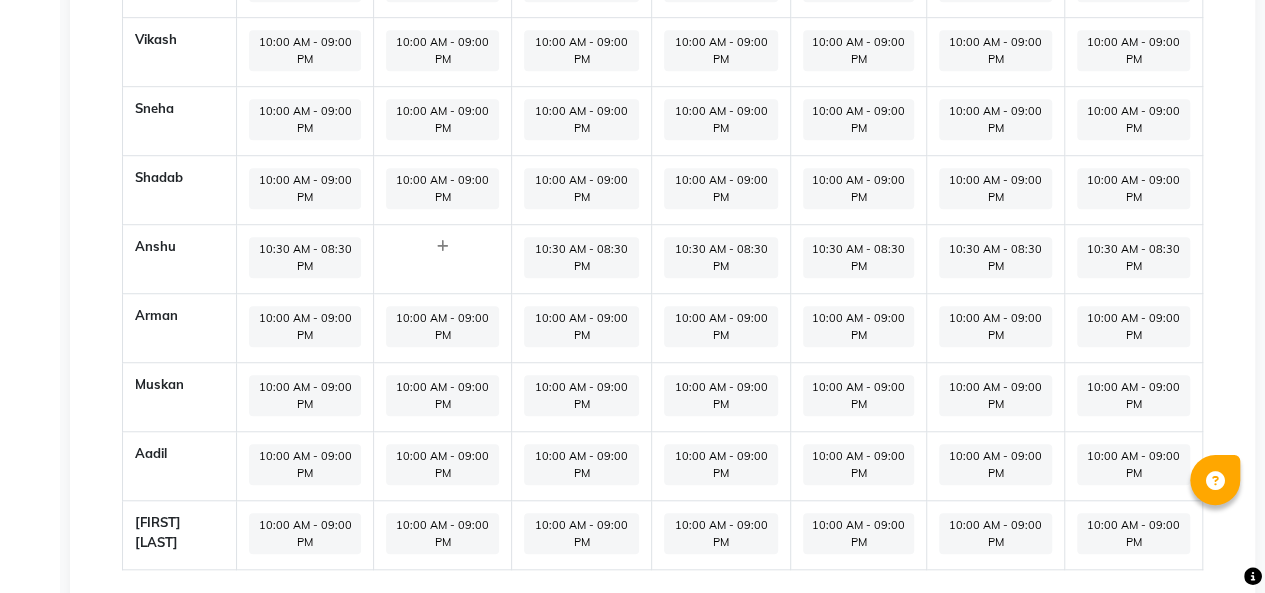 scroll, scrollTop: 632, scrollLeft: 0, axis: vertical 